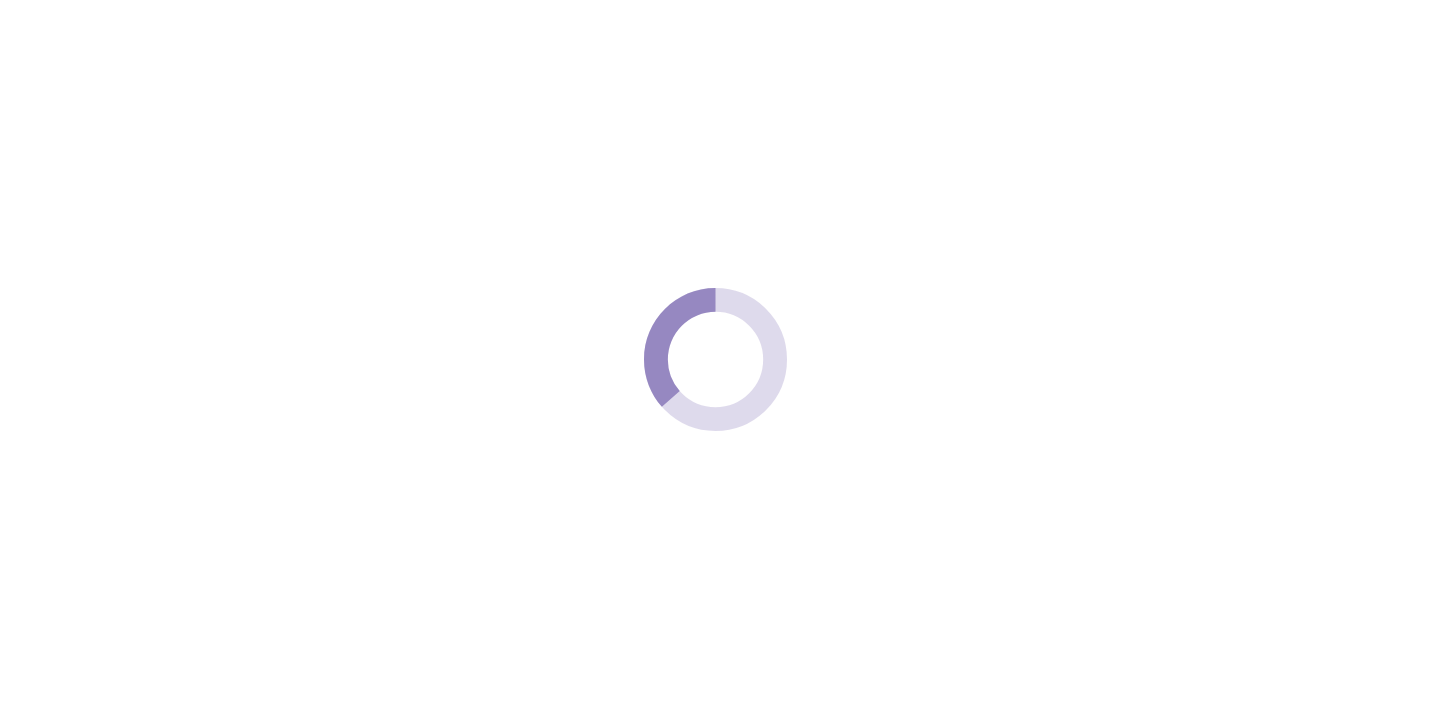 scroll, scrollTop: 0, scrollLeft: 0, axis: both 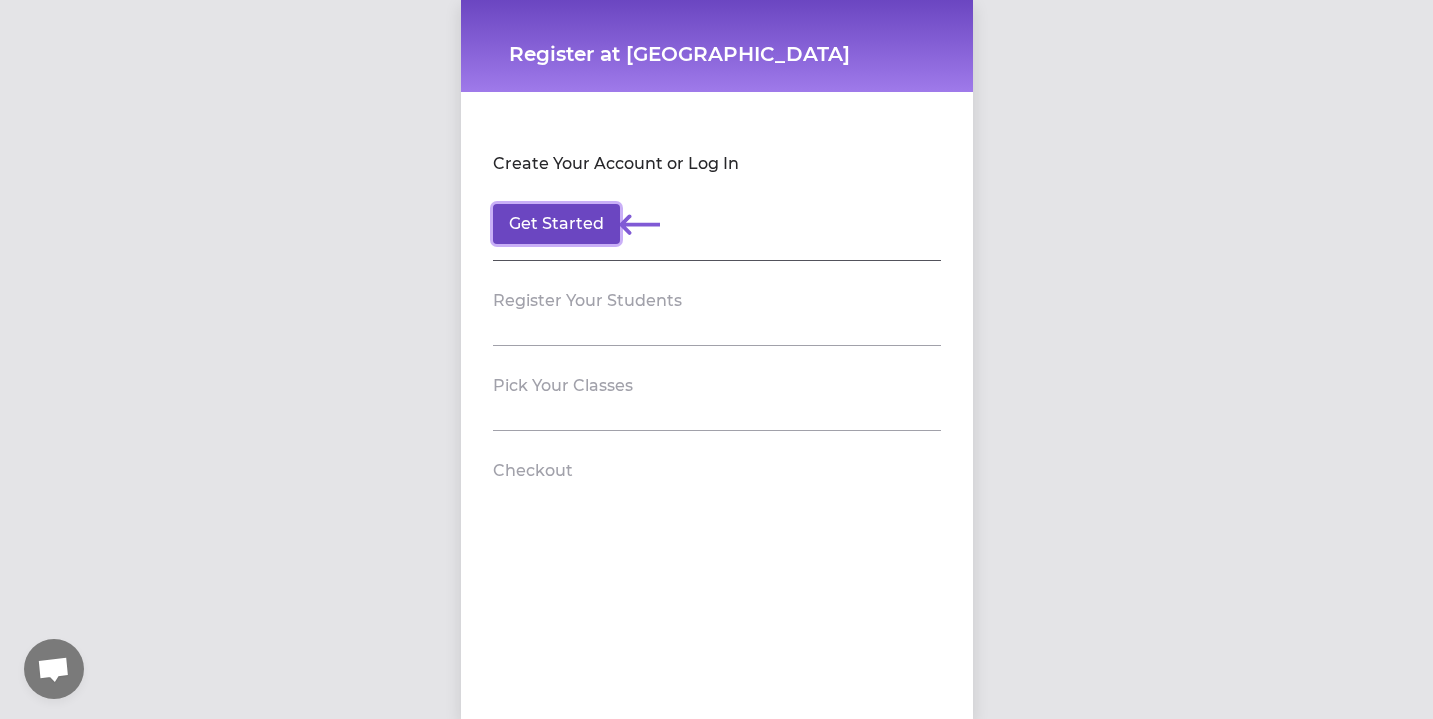 click on "Get Started" at bounding box center [556, 224] 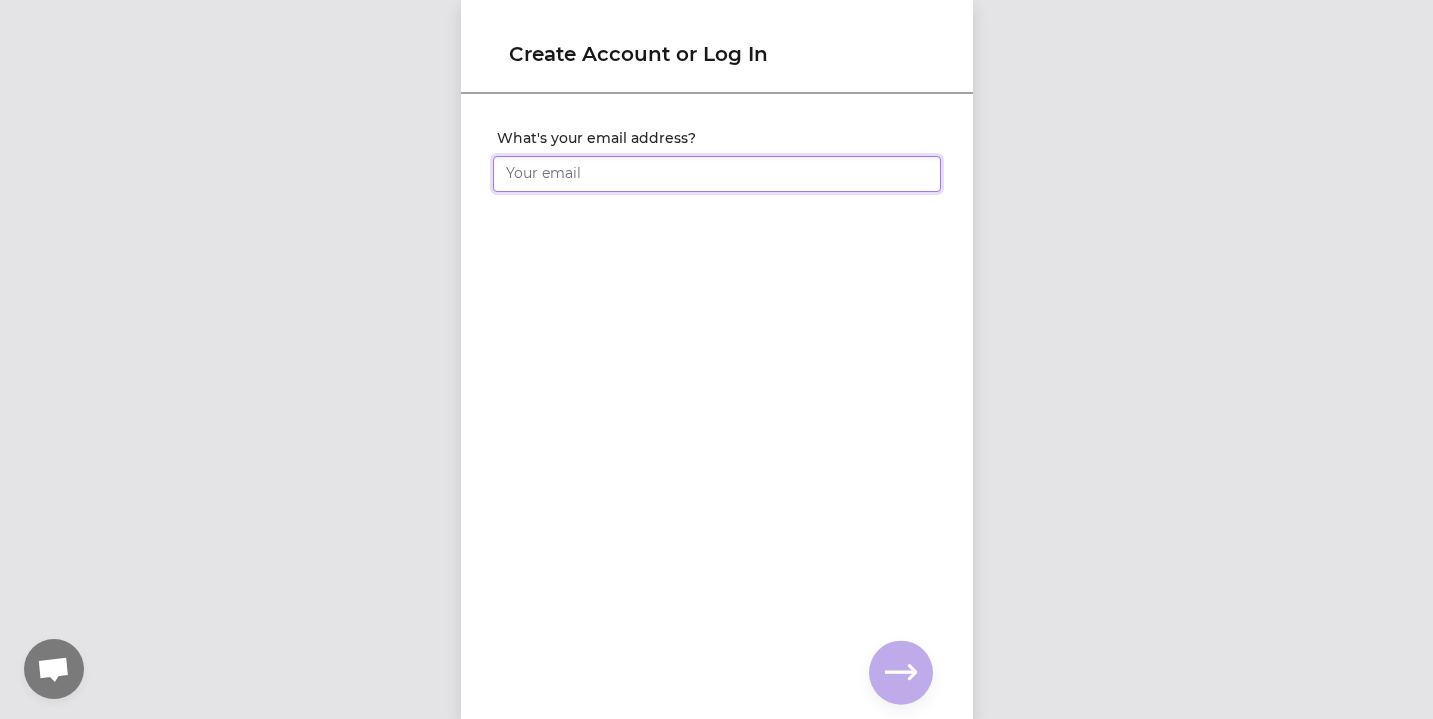type on "[PERSON_NAME][EMAIL_ADDRESS][PERSON_NAME][DOMAIN_NAME]" 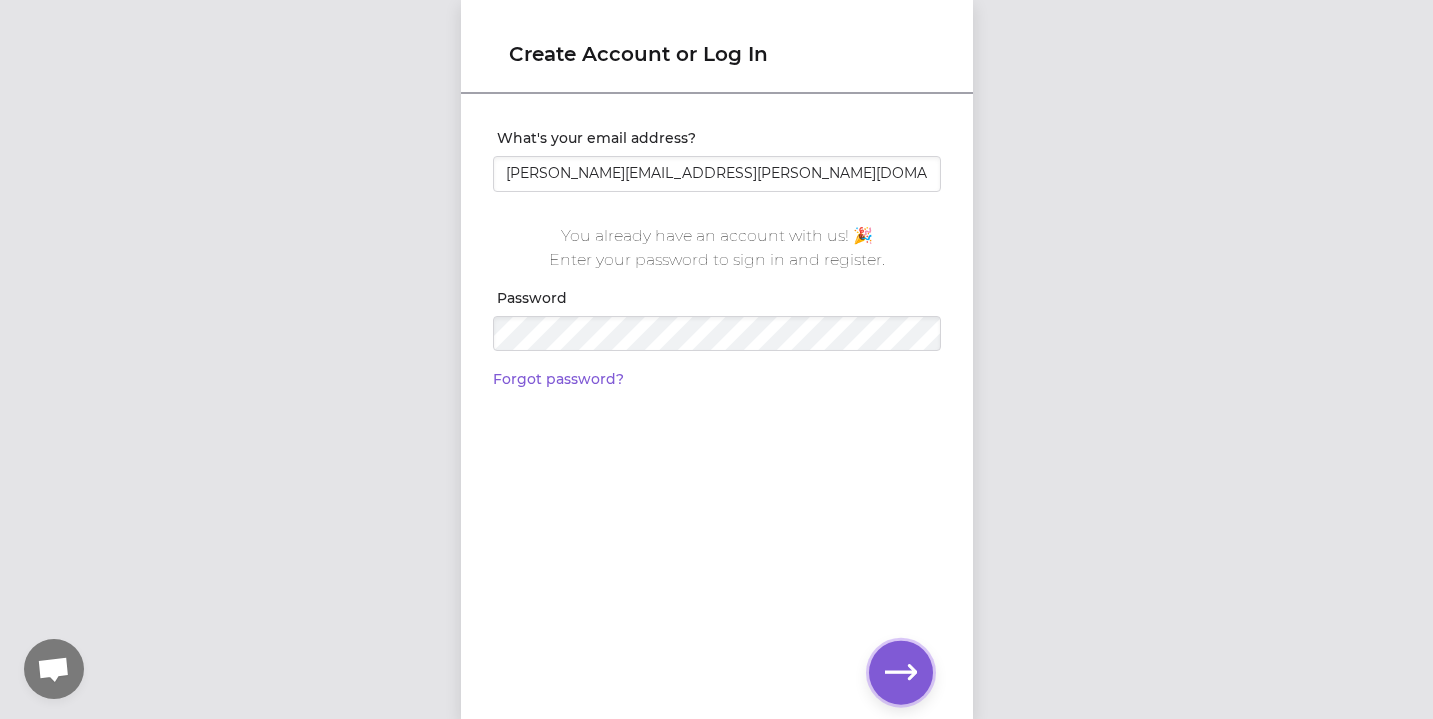 click 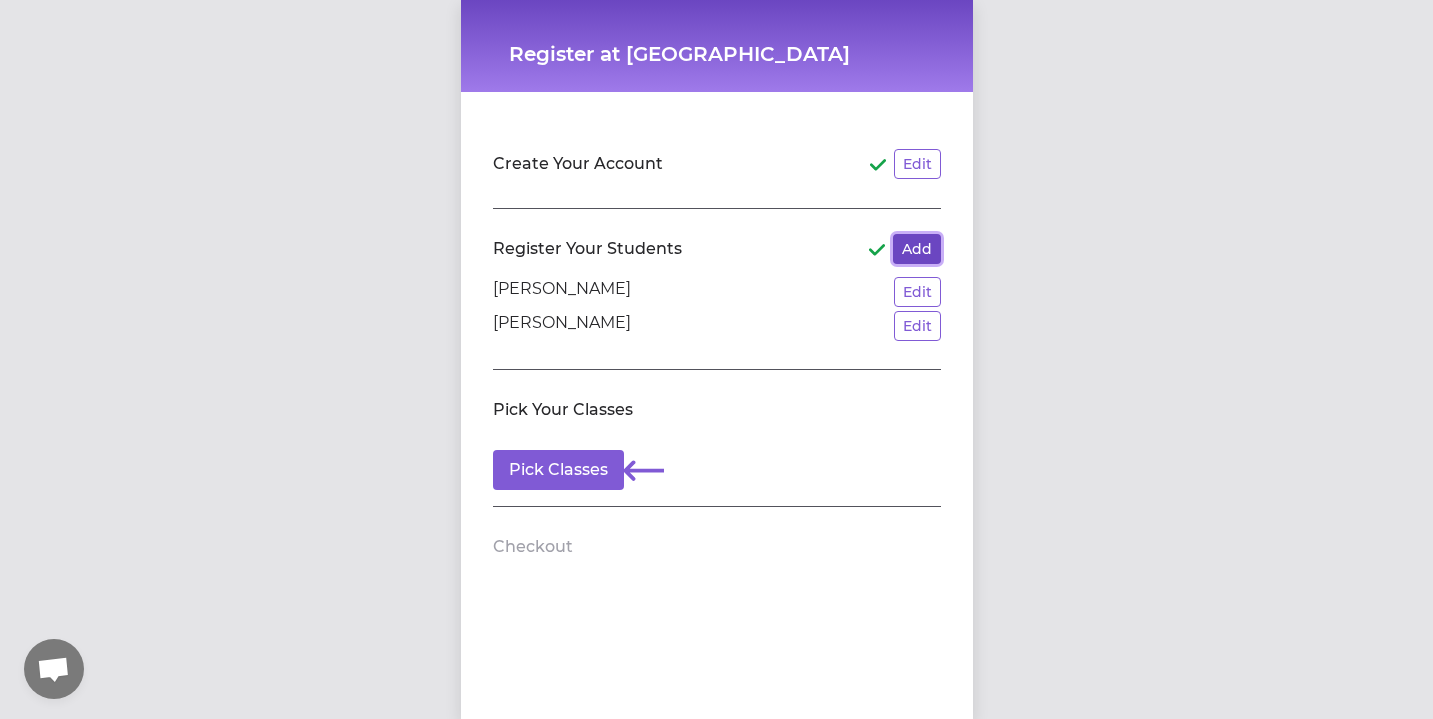 click on "Add" at bounding box center (917, 249) 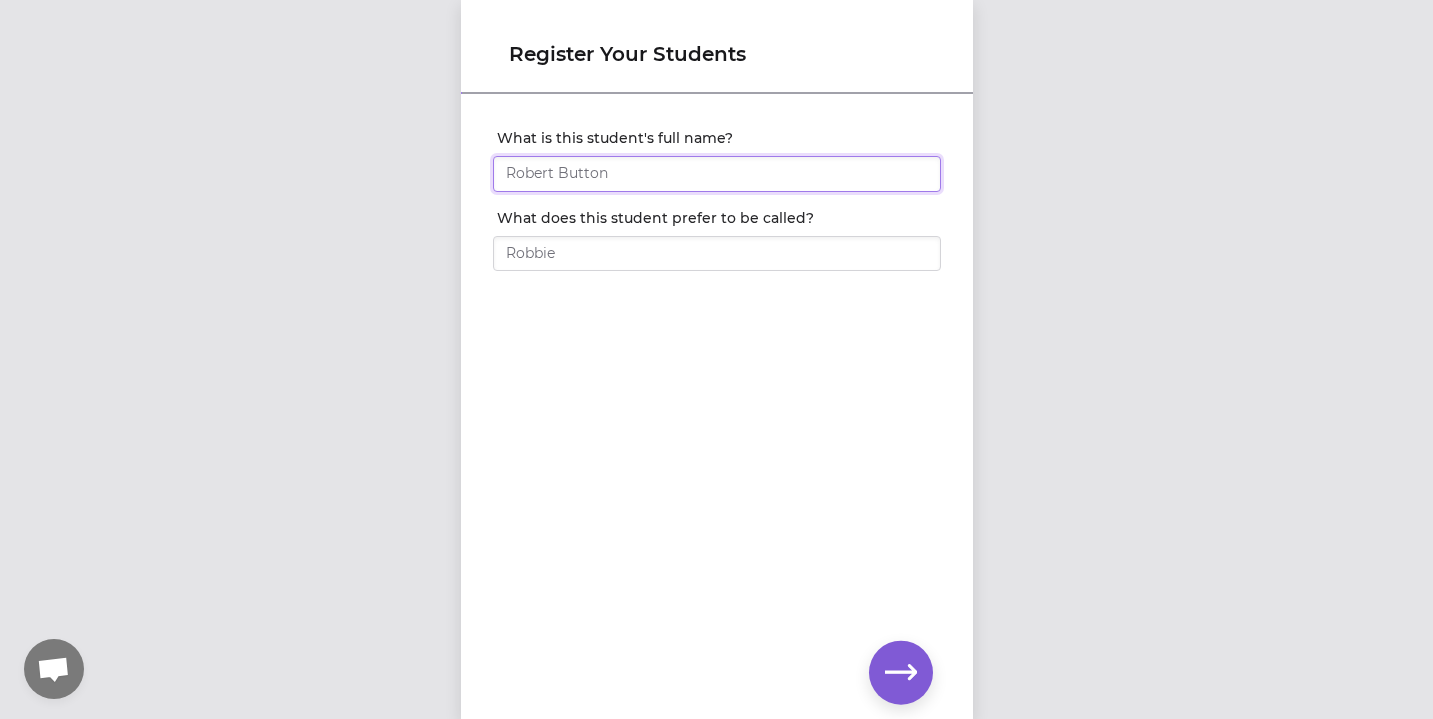 click on "What is this student's full name?" at bounding box center (717, 174) 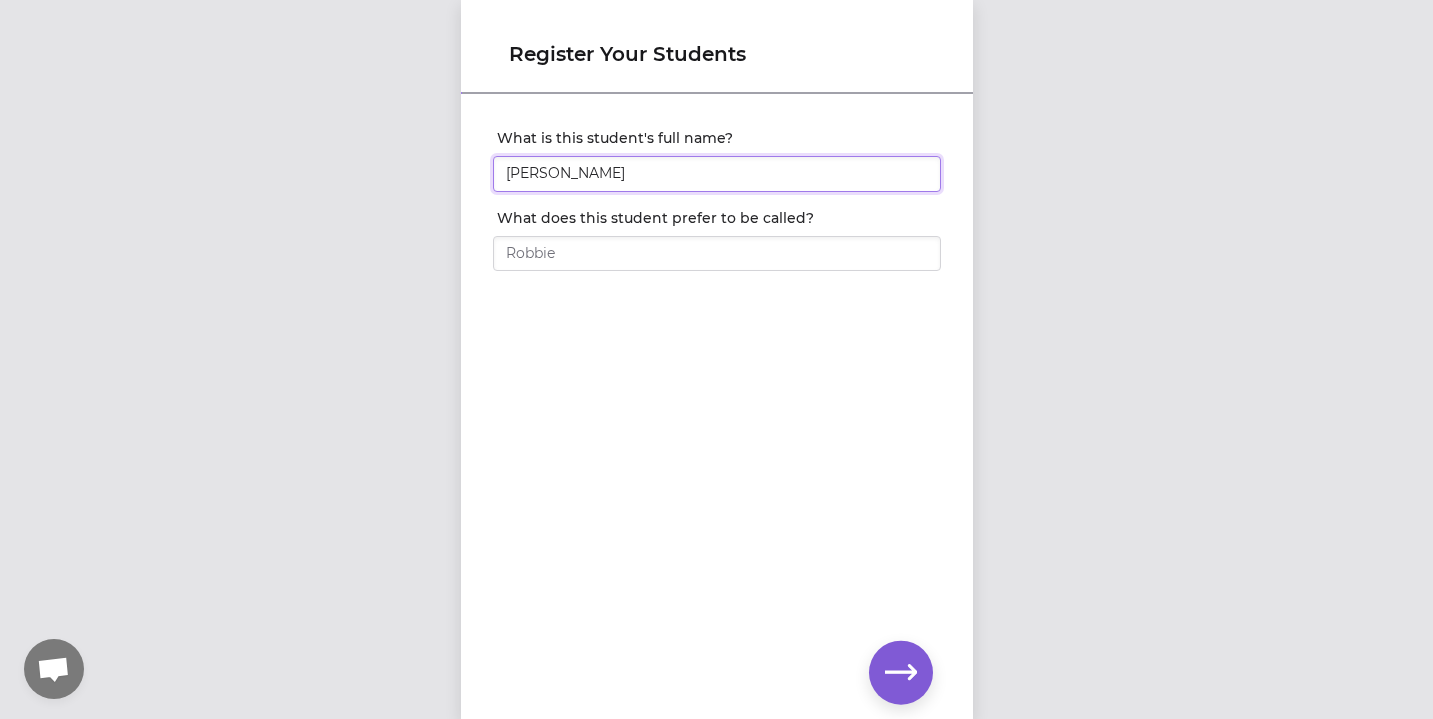 type on "[PERSON_NAME]" 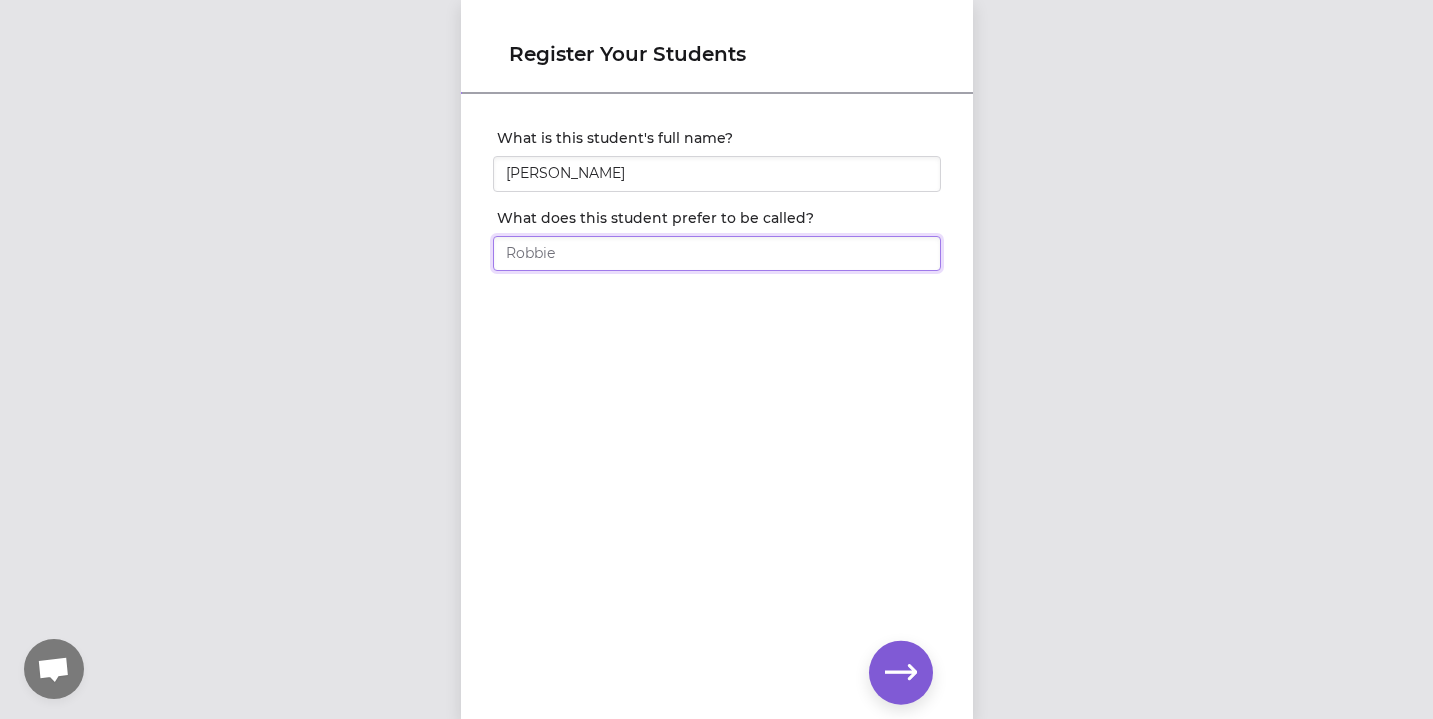 click on "What does this student prefer to be called?" at bounding box center (717, 254) 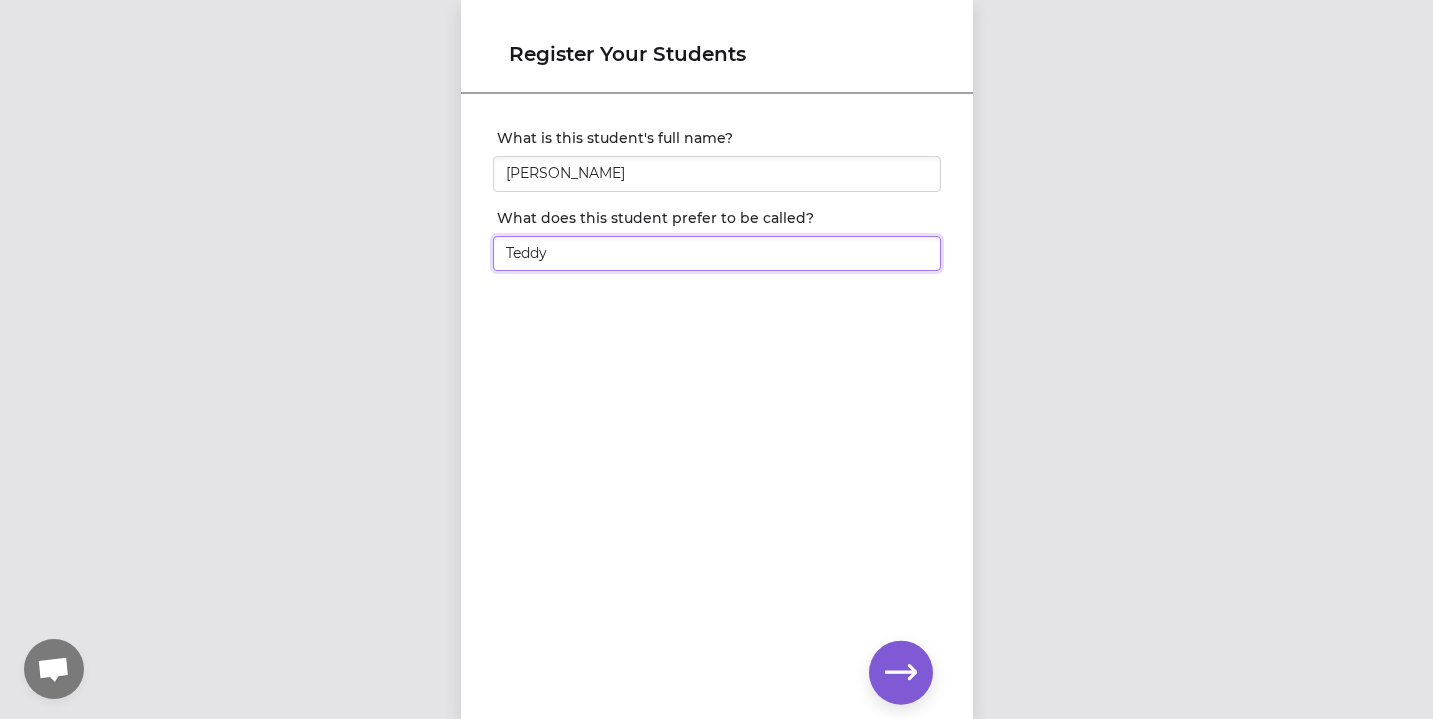 type on "Teddy" 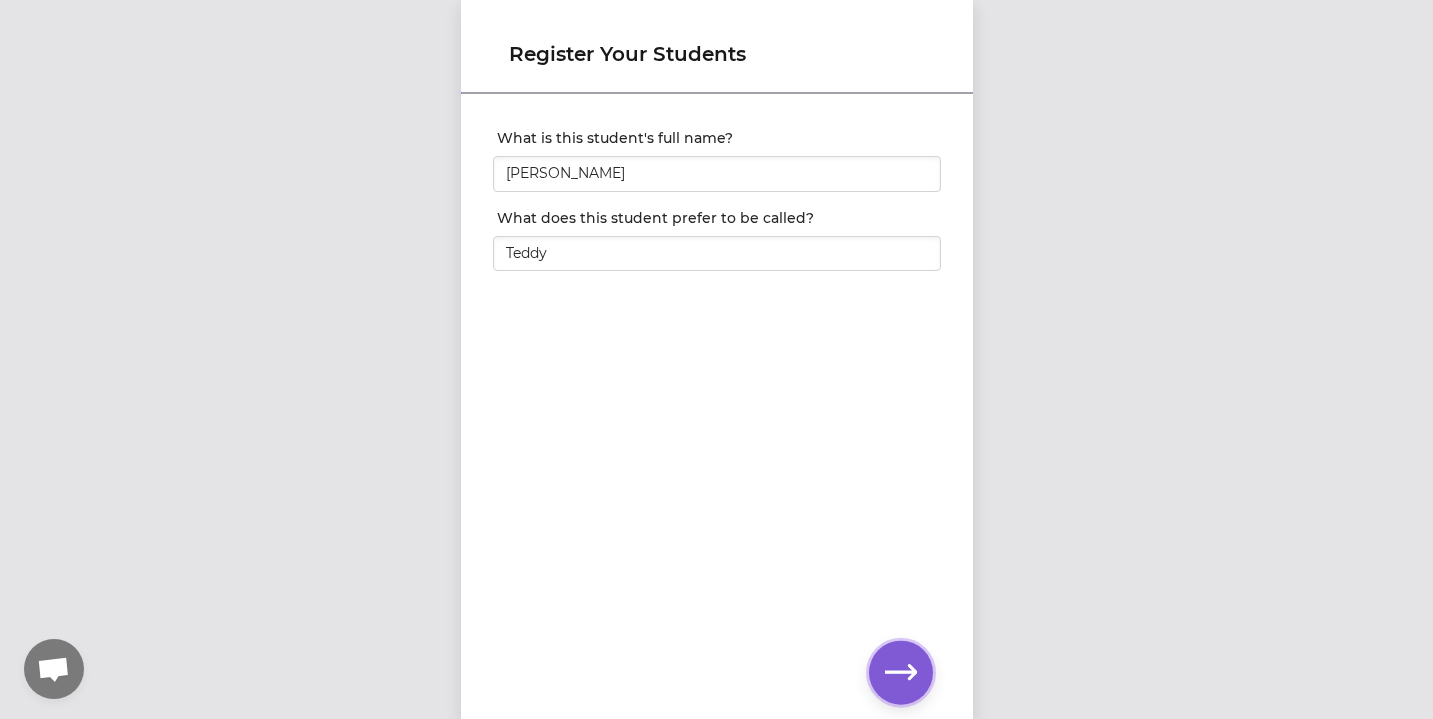 click 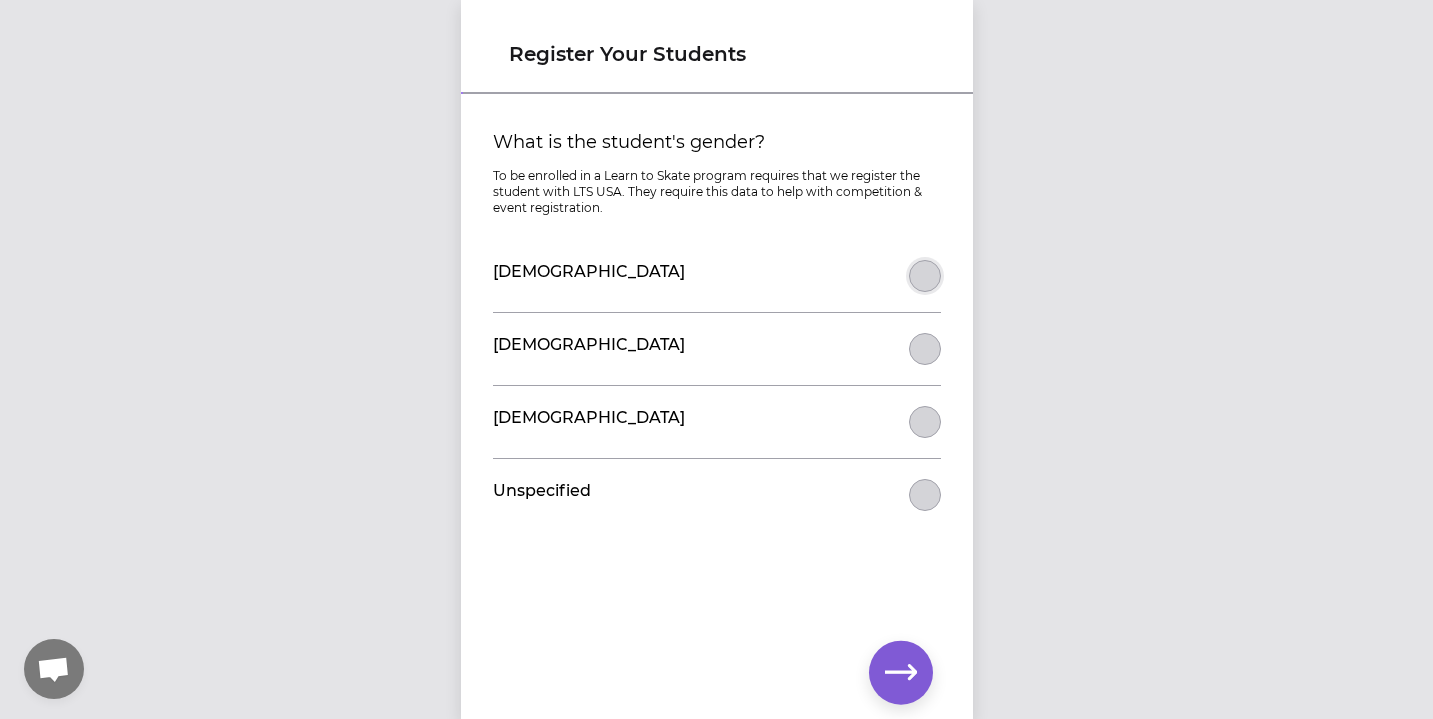 click on "What is the student's gender?" at bounding box center [925, 276] 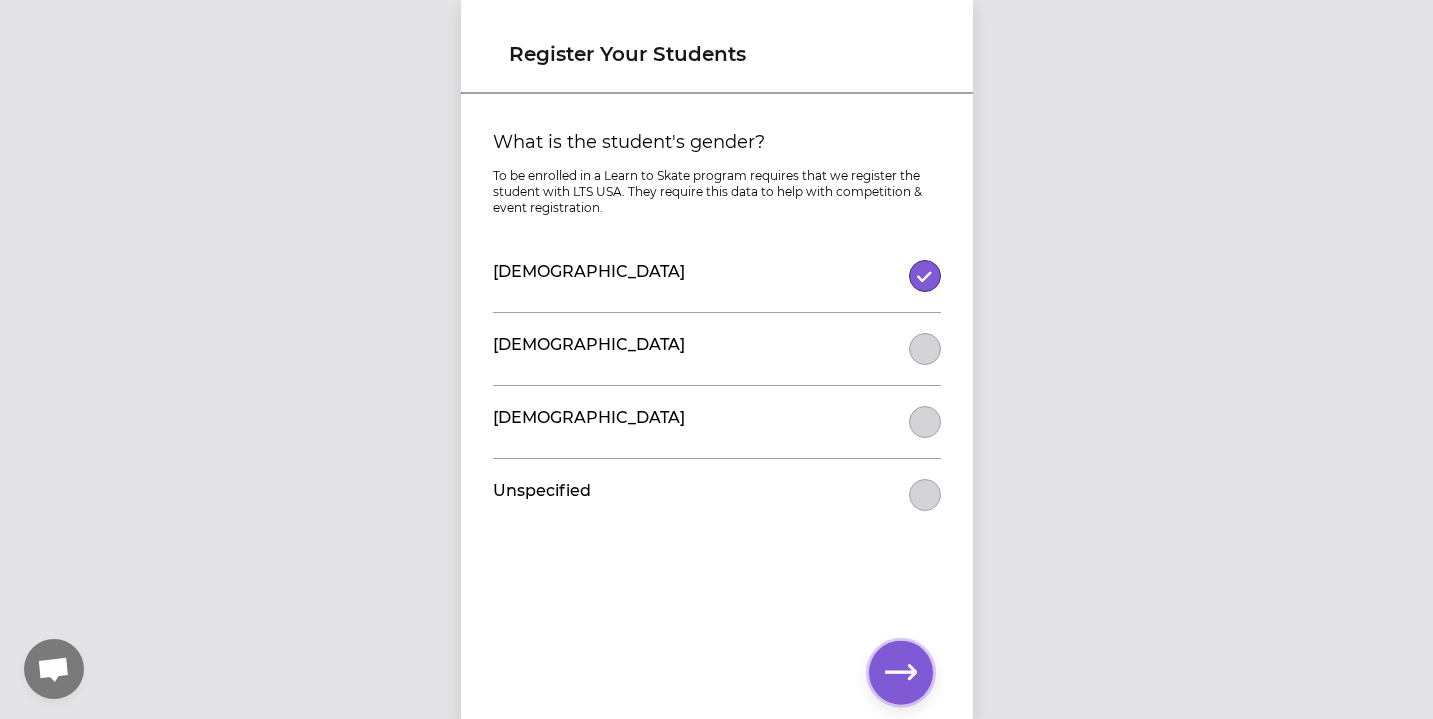 click 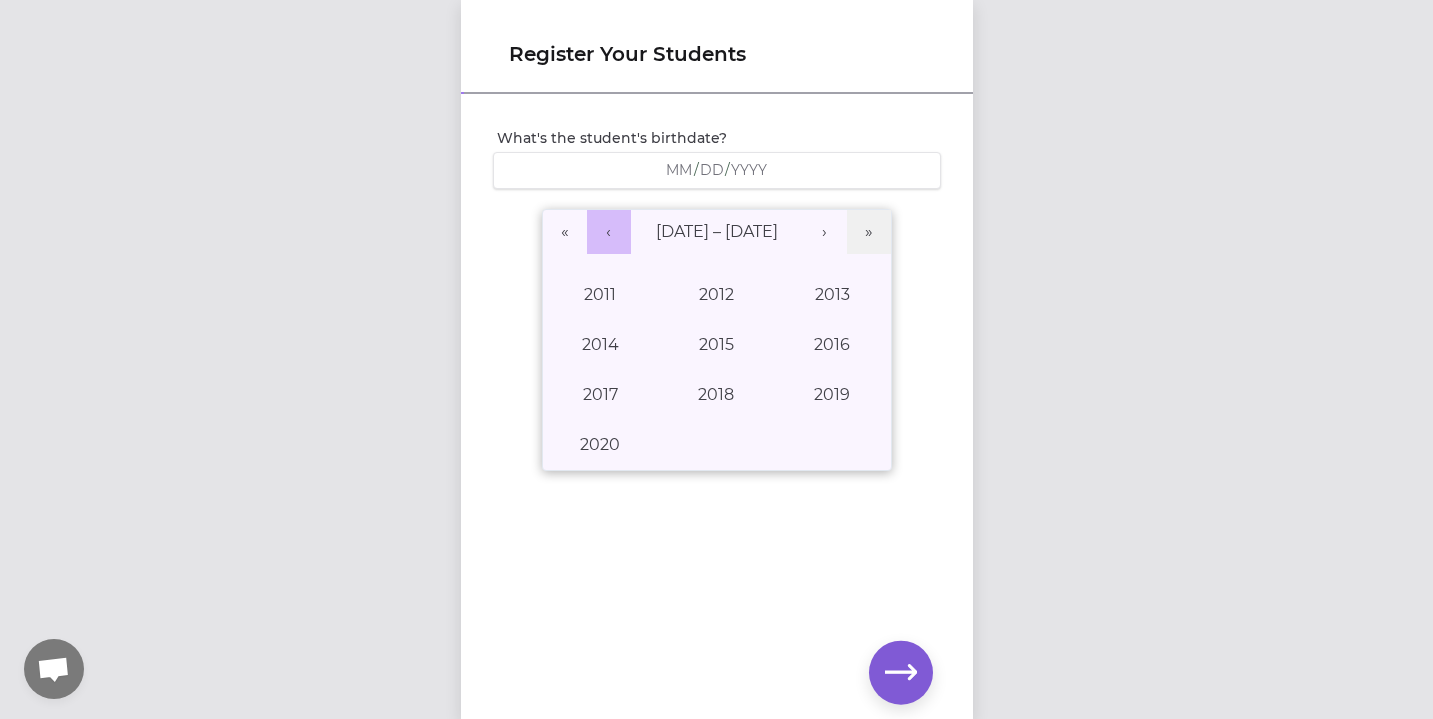 click on "‹" at bounding box center [609, 232] 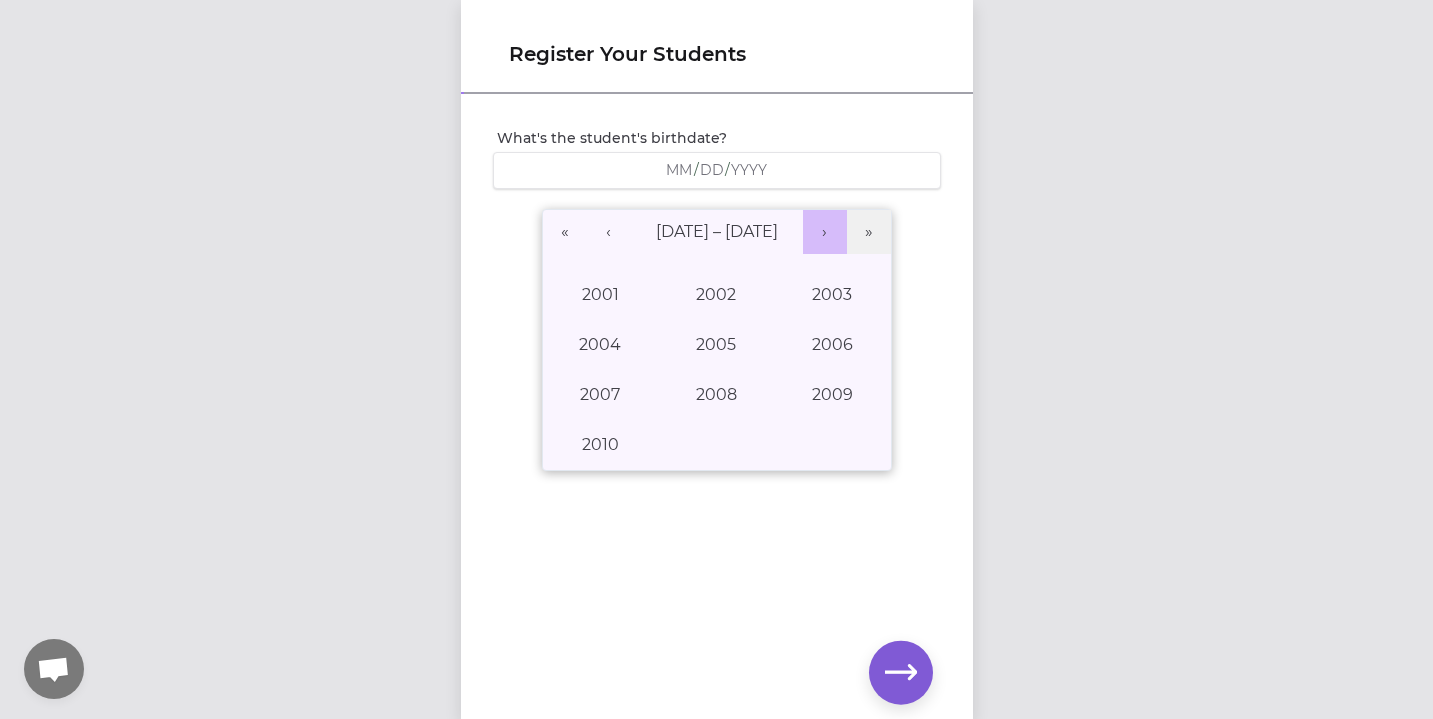 click on "›" at bounding box center (825, 232) 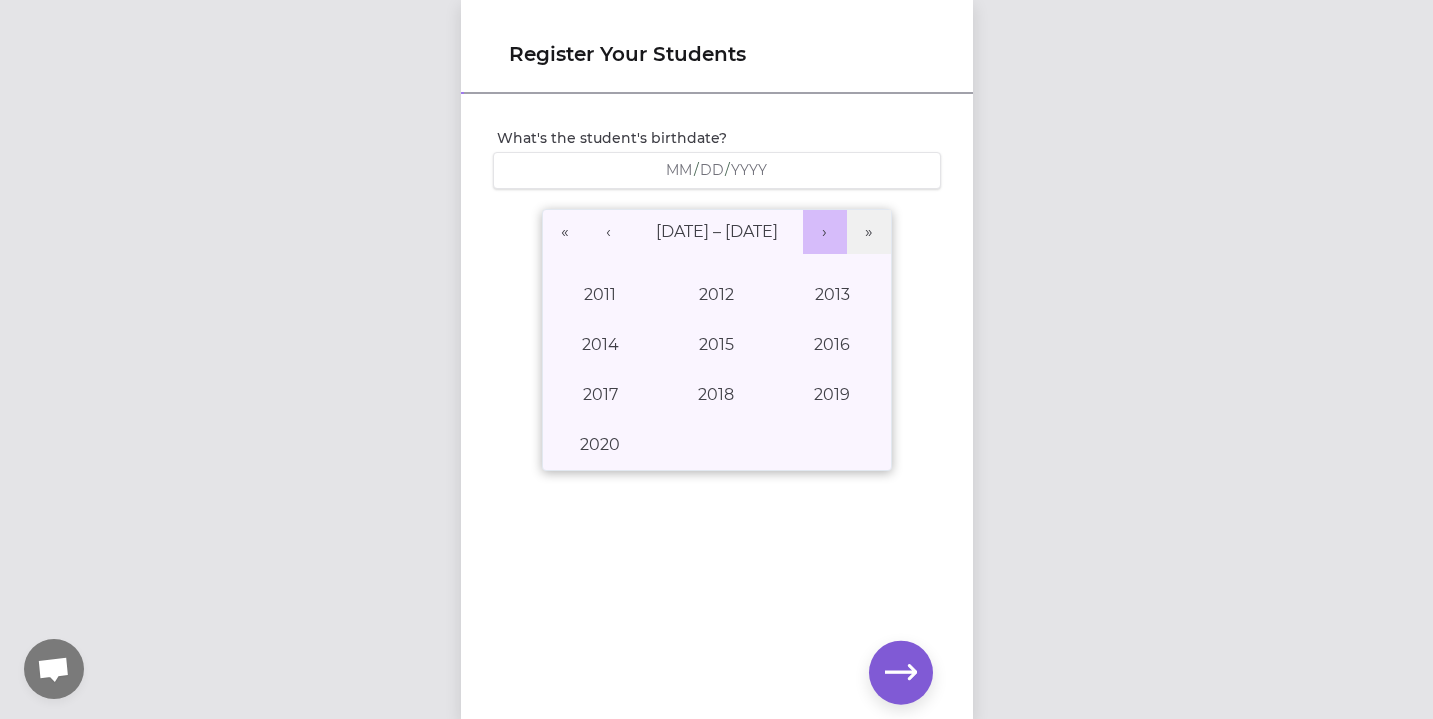 click on "›" at bounding box center [825, 232] 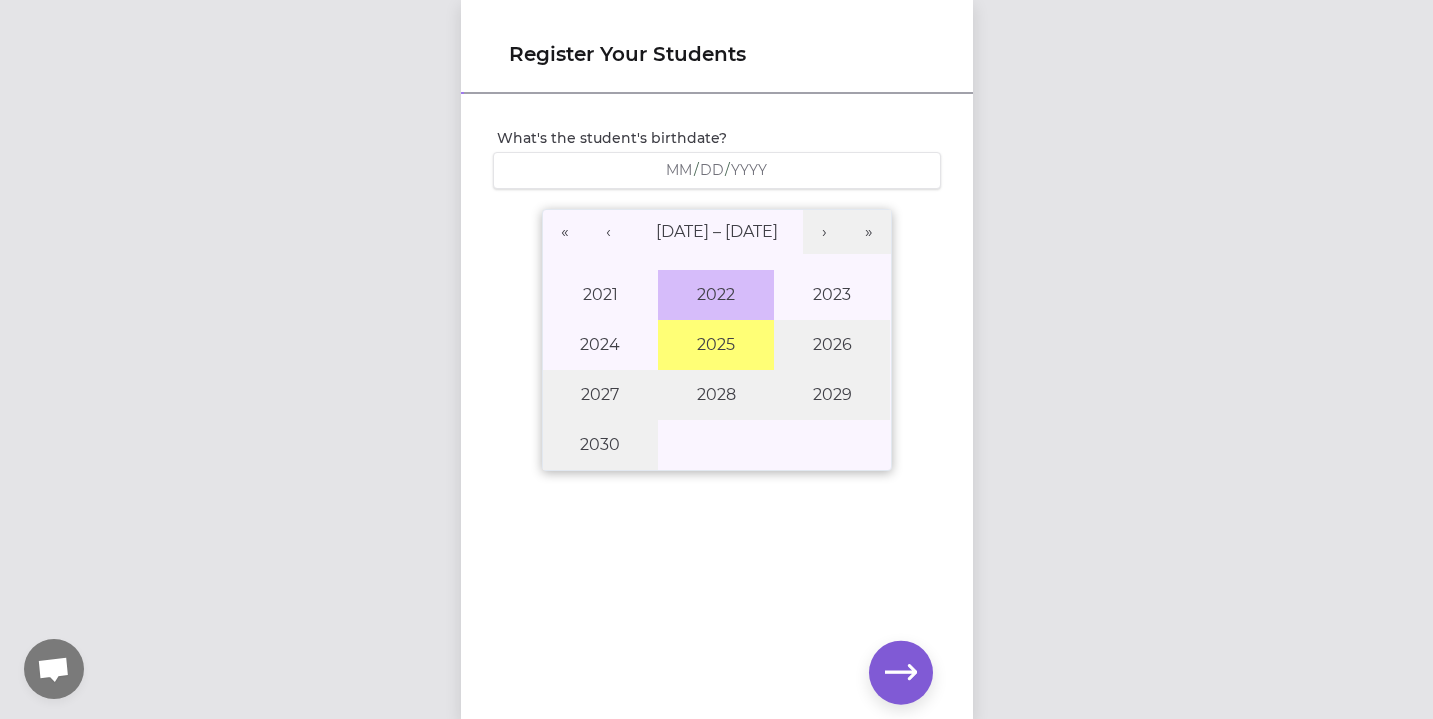 click on "2022" at bounding box center (716, 295) 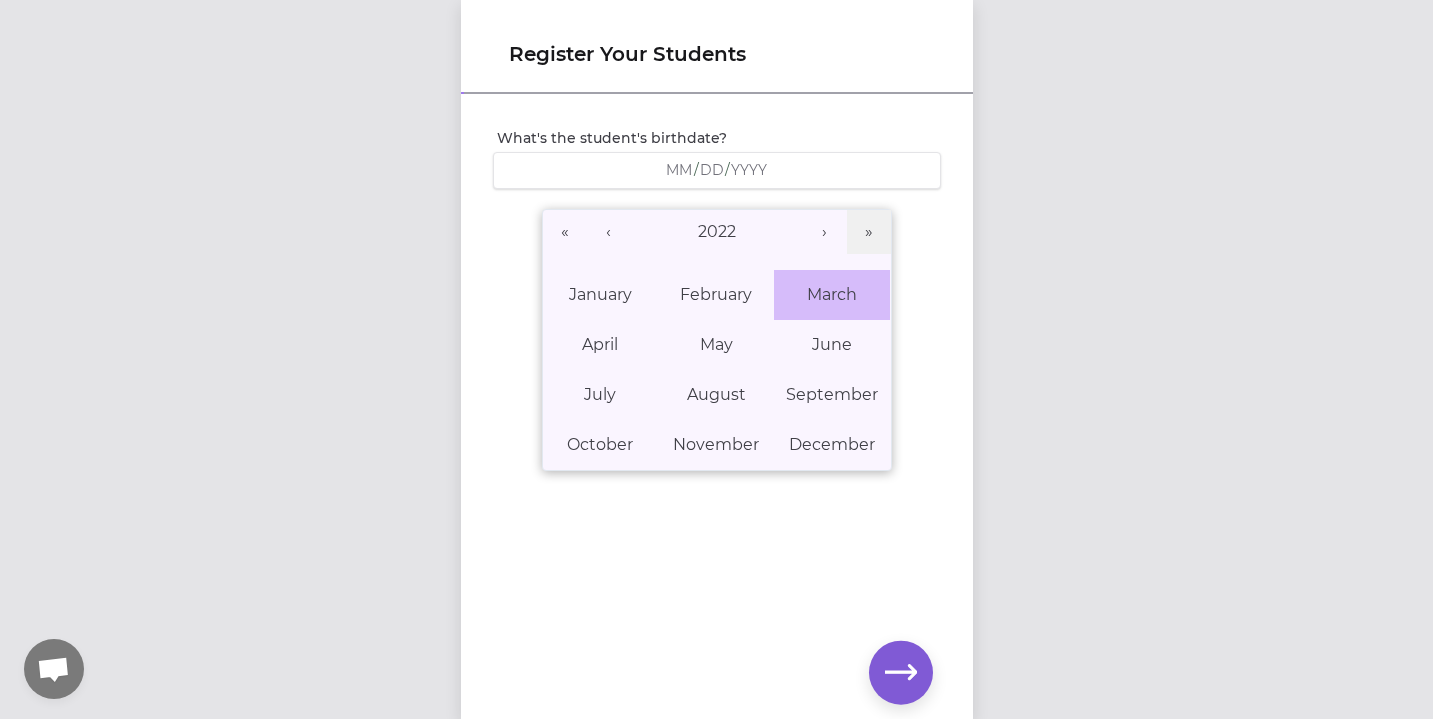 click on "March" at bounding box center [832, 295] 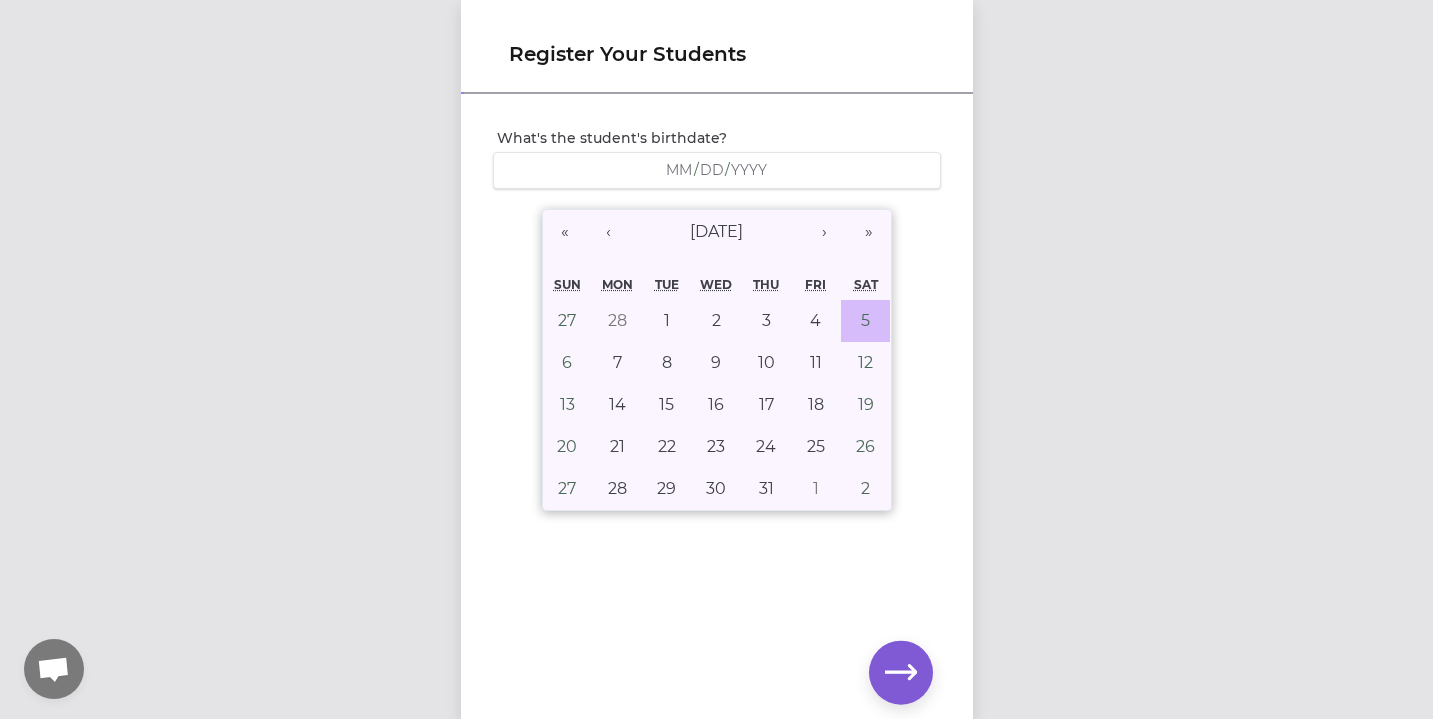 click on "5" at bounding box center [865, 320] 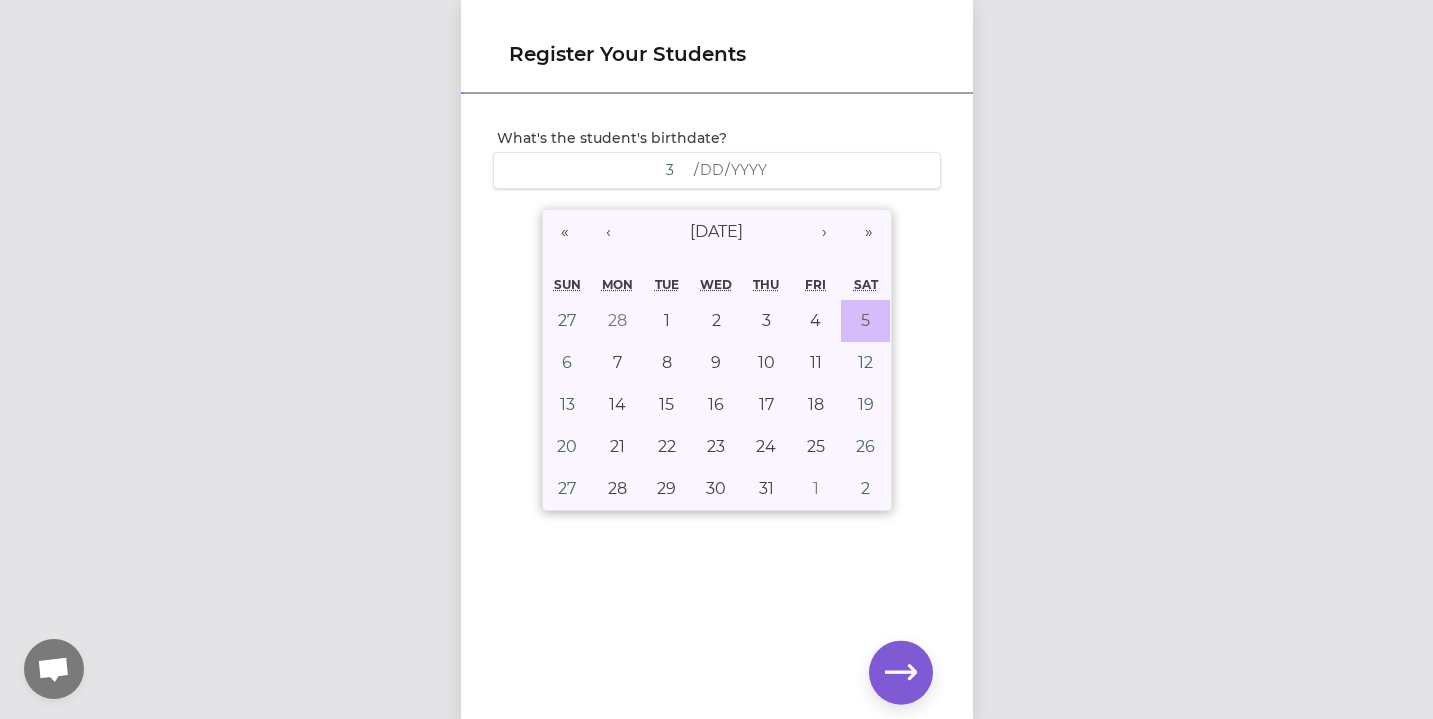 type on "5" 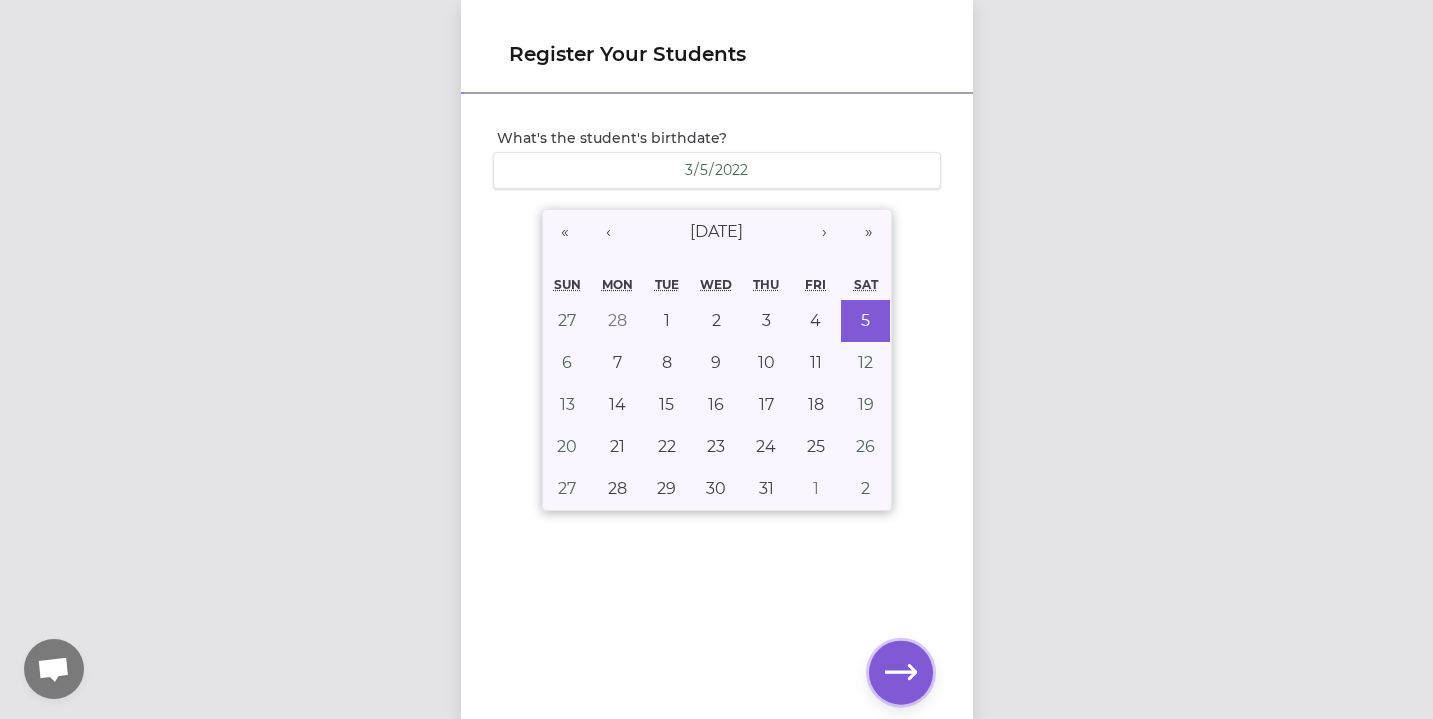 click 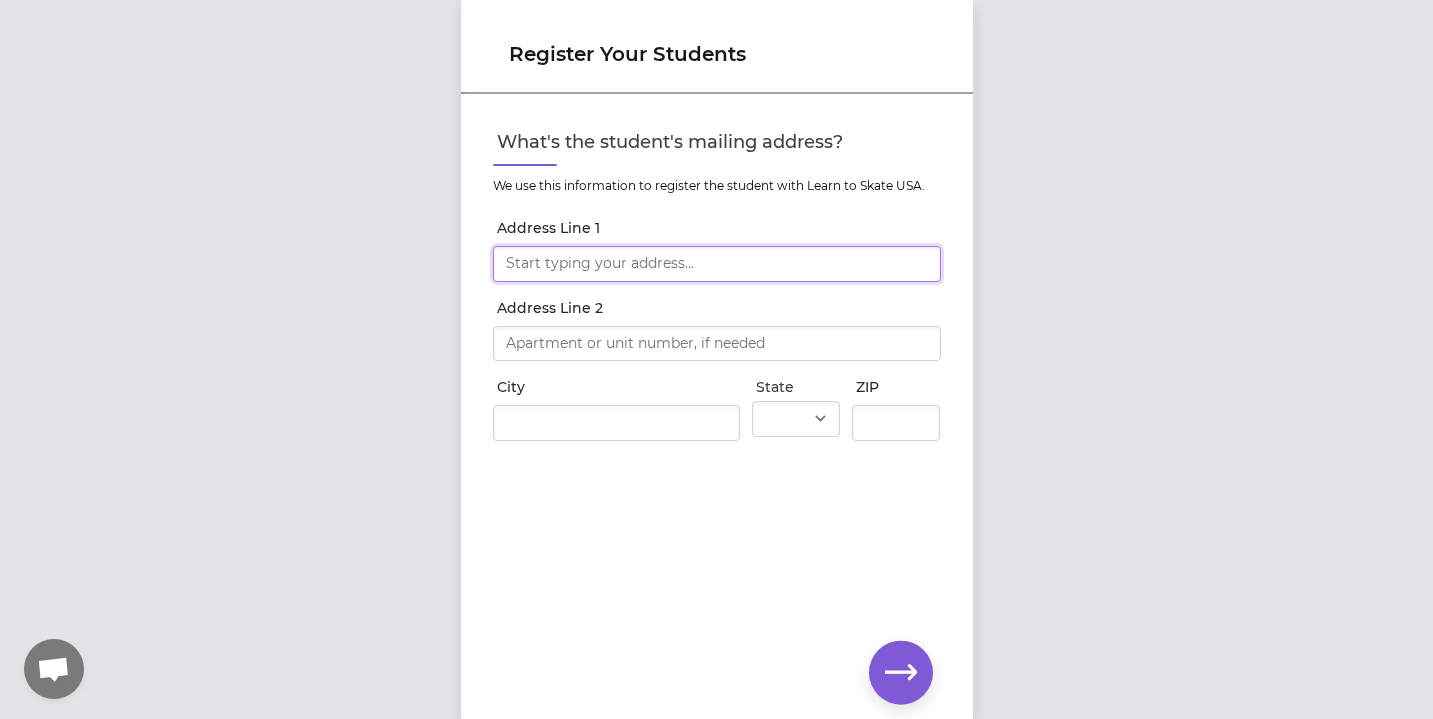click on "Address Line 1" at bounding box center [717, 264] 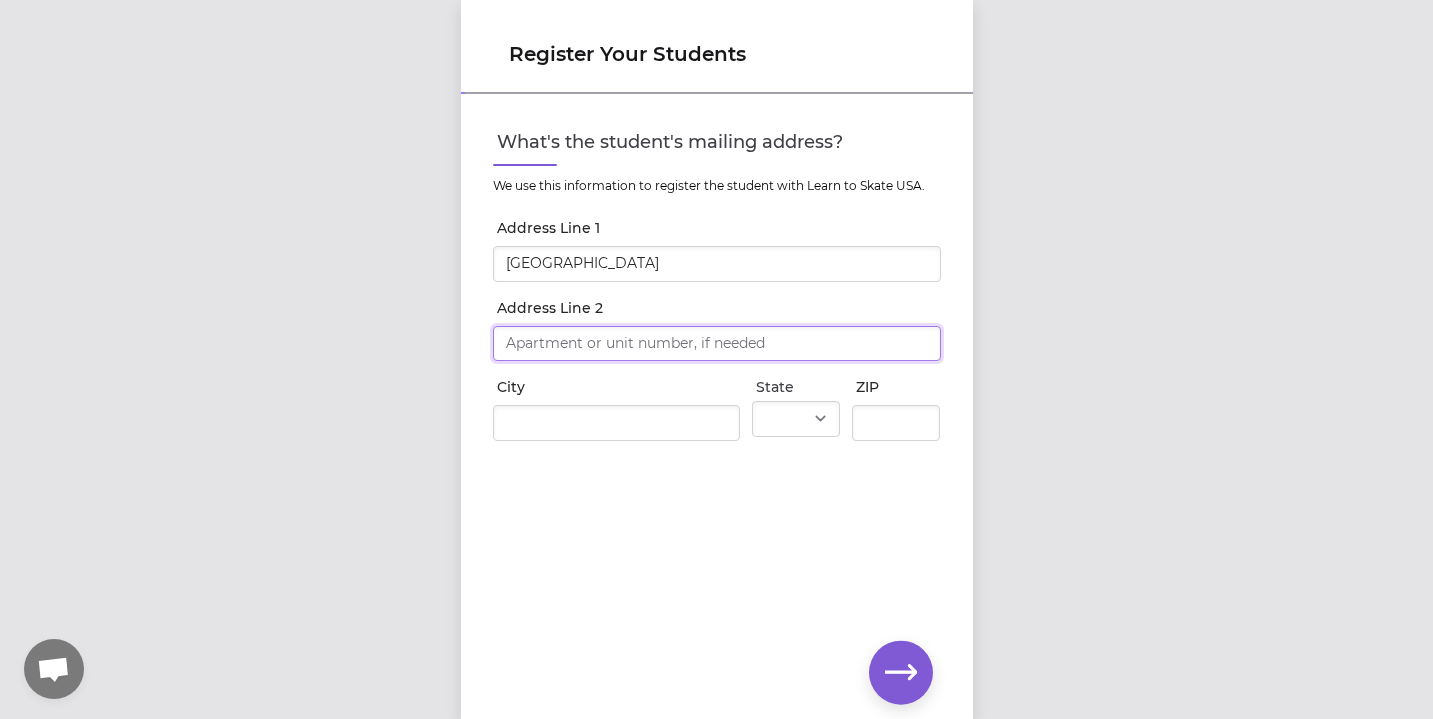 type on "[GEOGRAPHIC_DATA]" 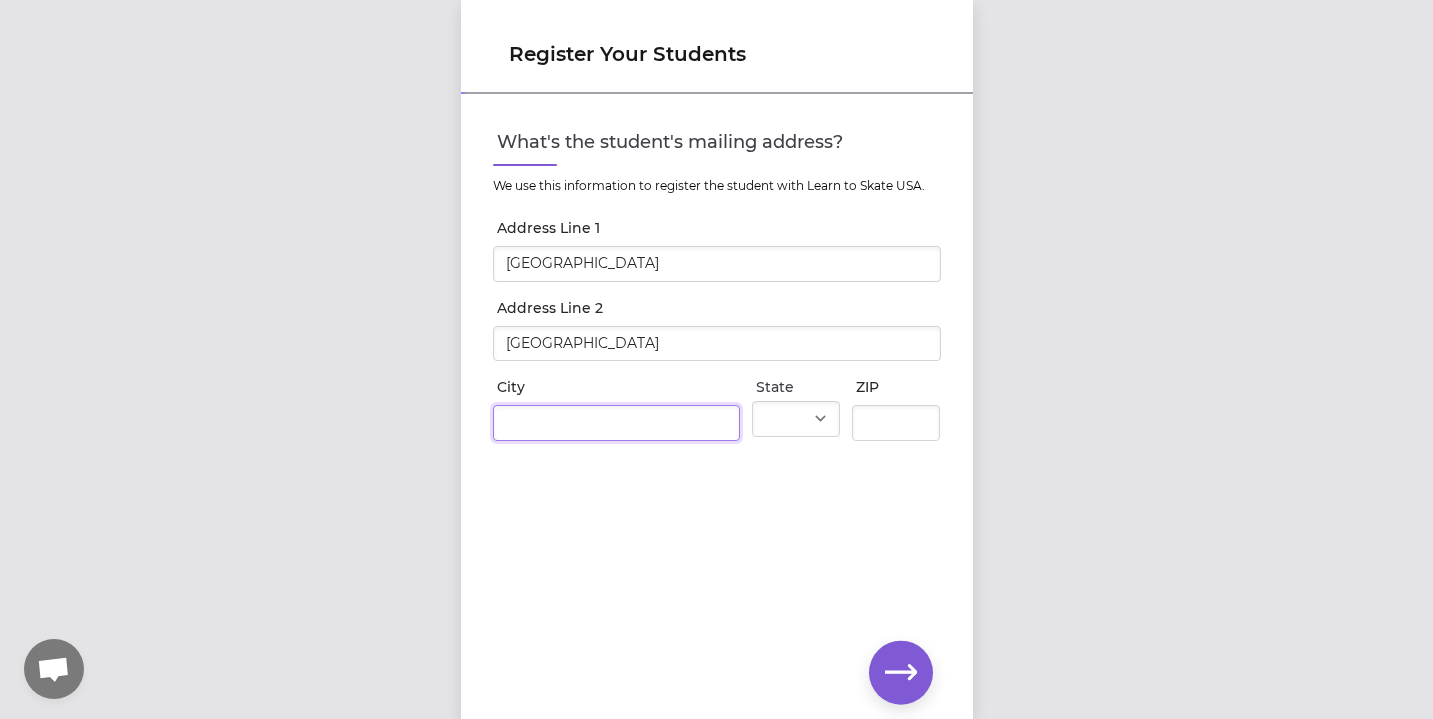type on "Whitefish" 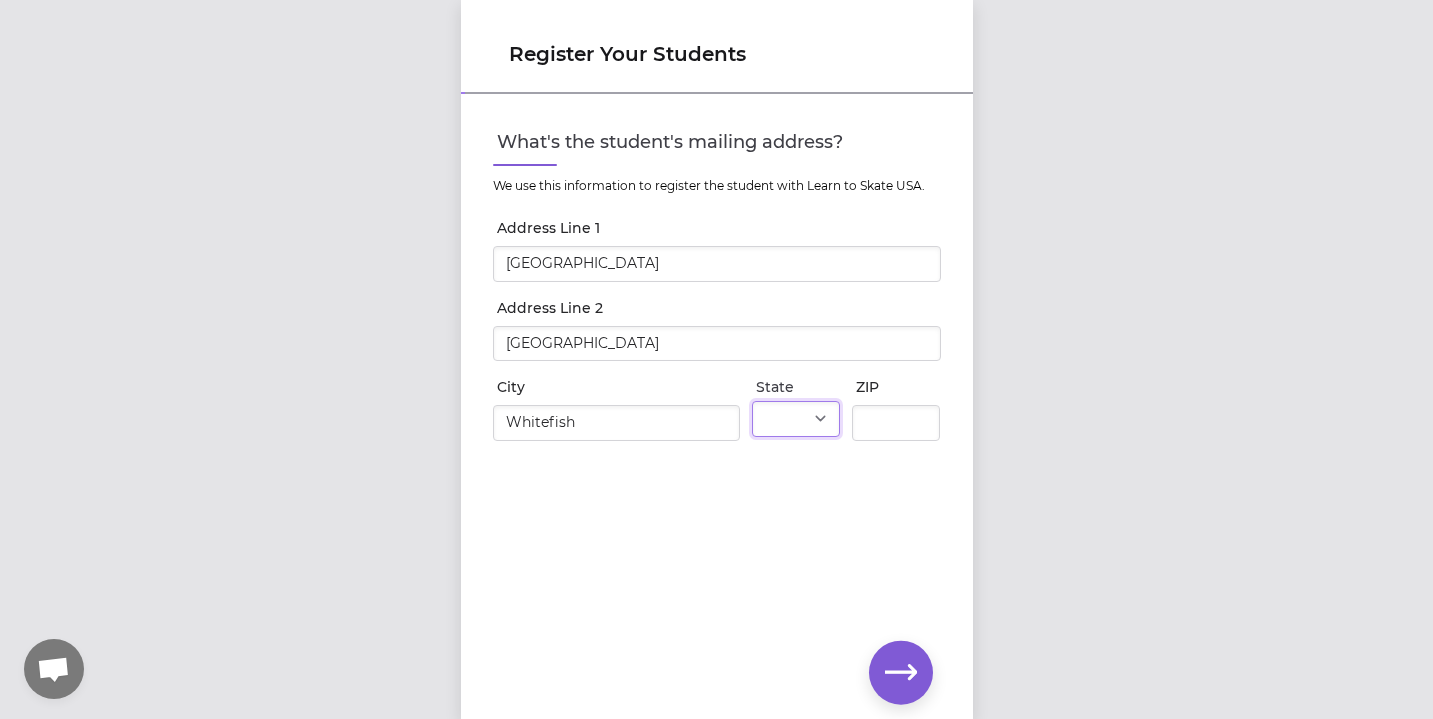 select on "MT" 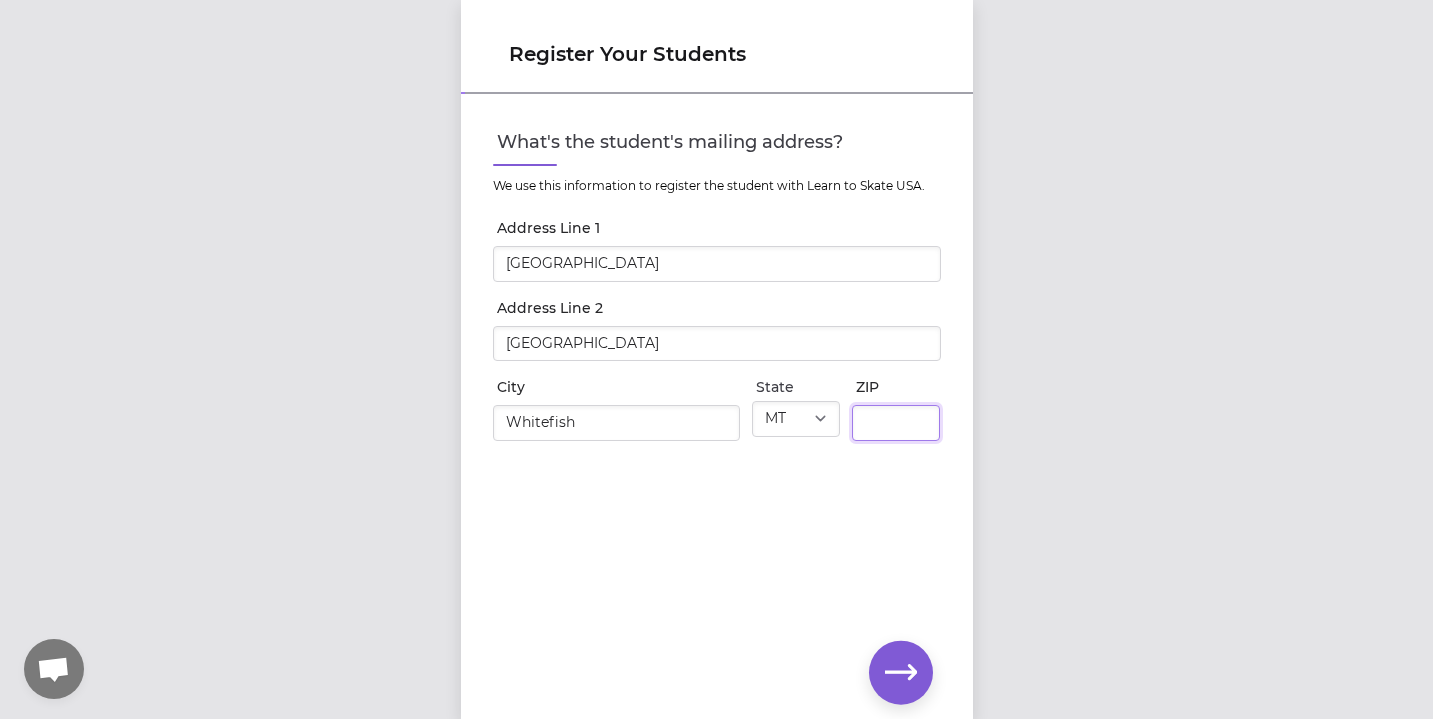 type on "59937" 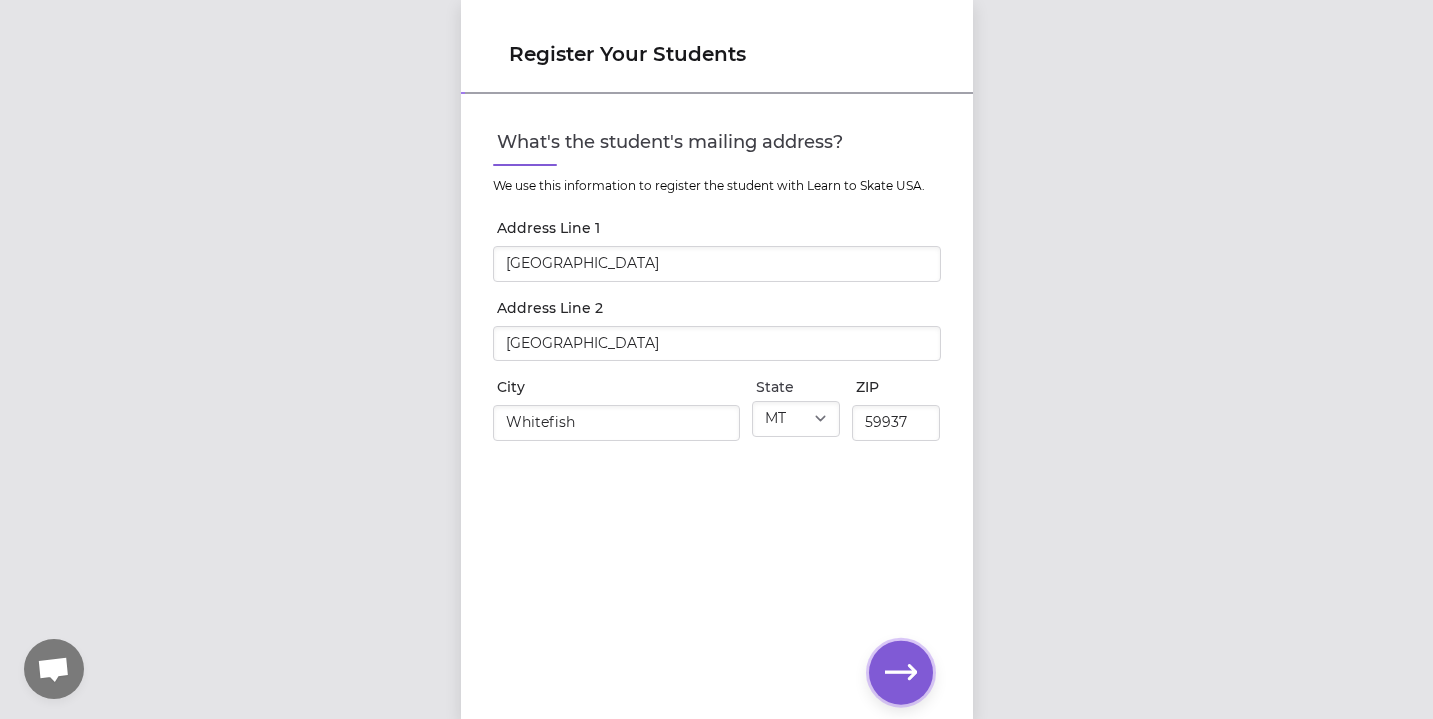 click 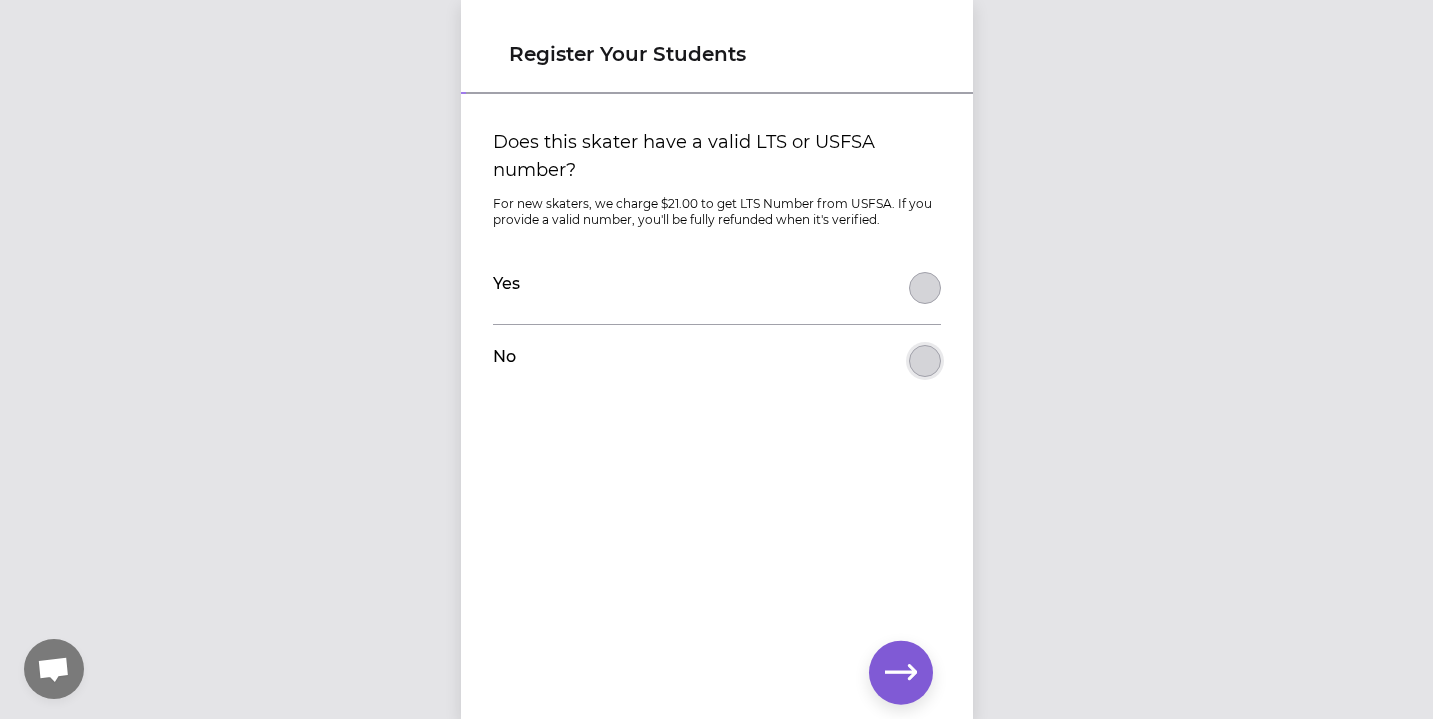 click on "Does this skater have a valid LTS or USFSA number?" at bounding box center [925, 288] 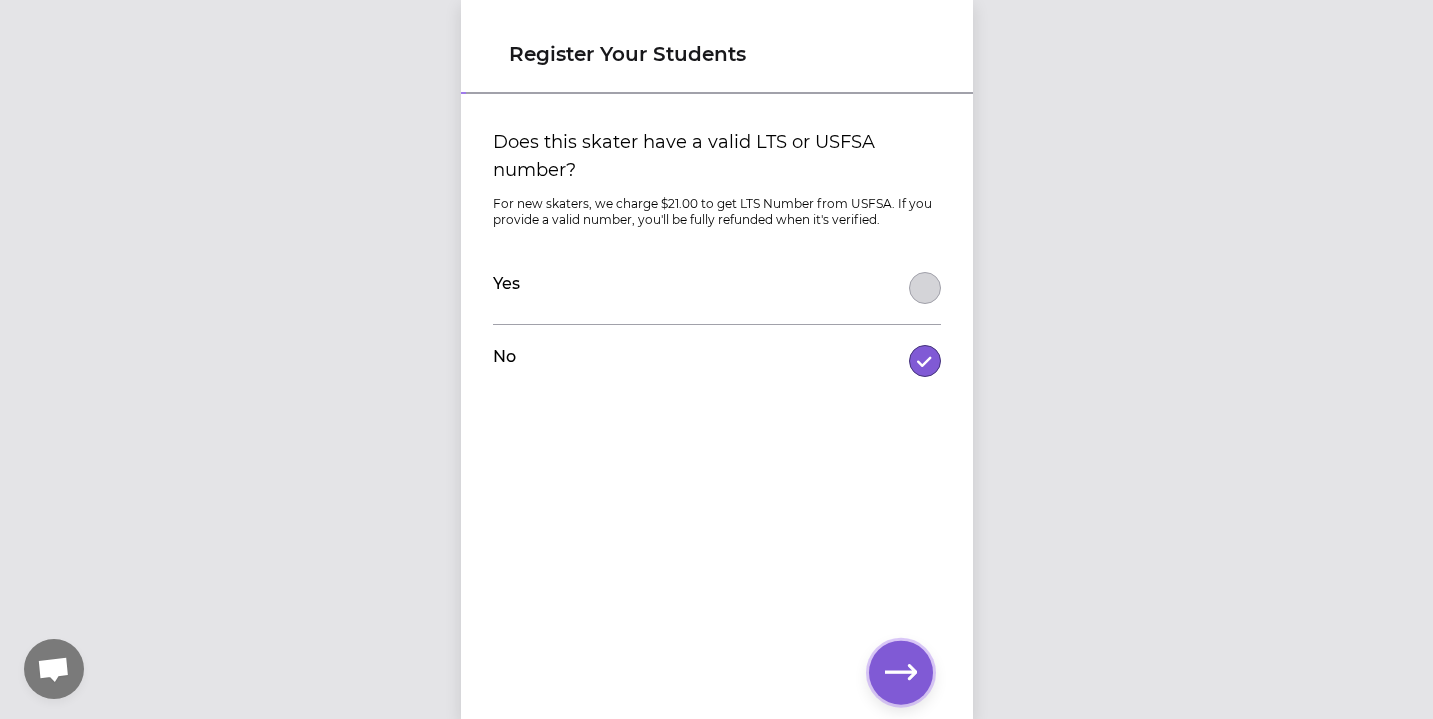 click 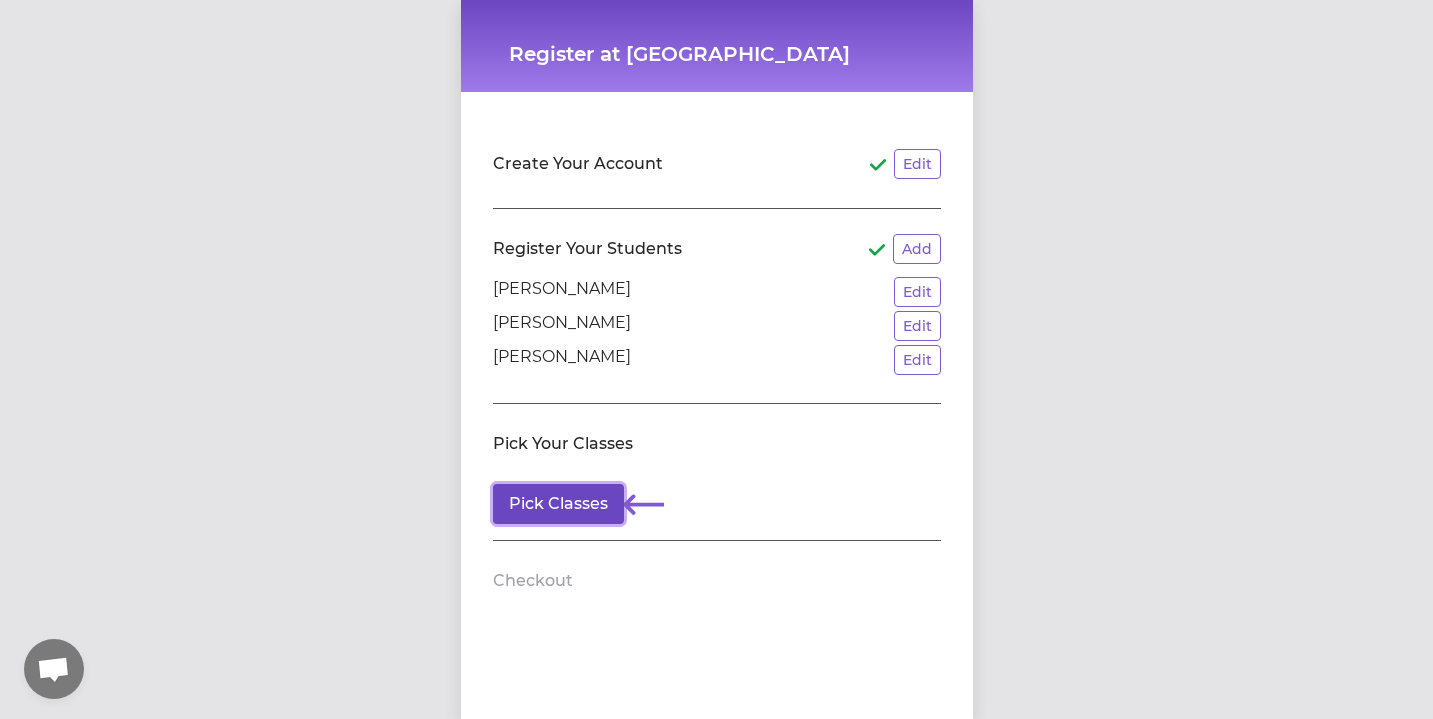 click on "Pick Classes" at bounding box center (558, 504) 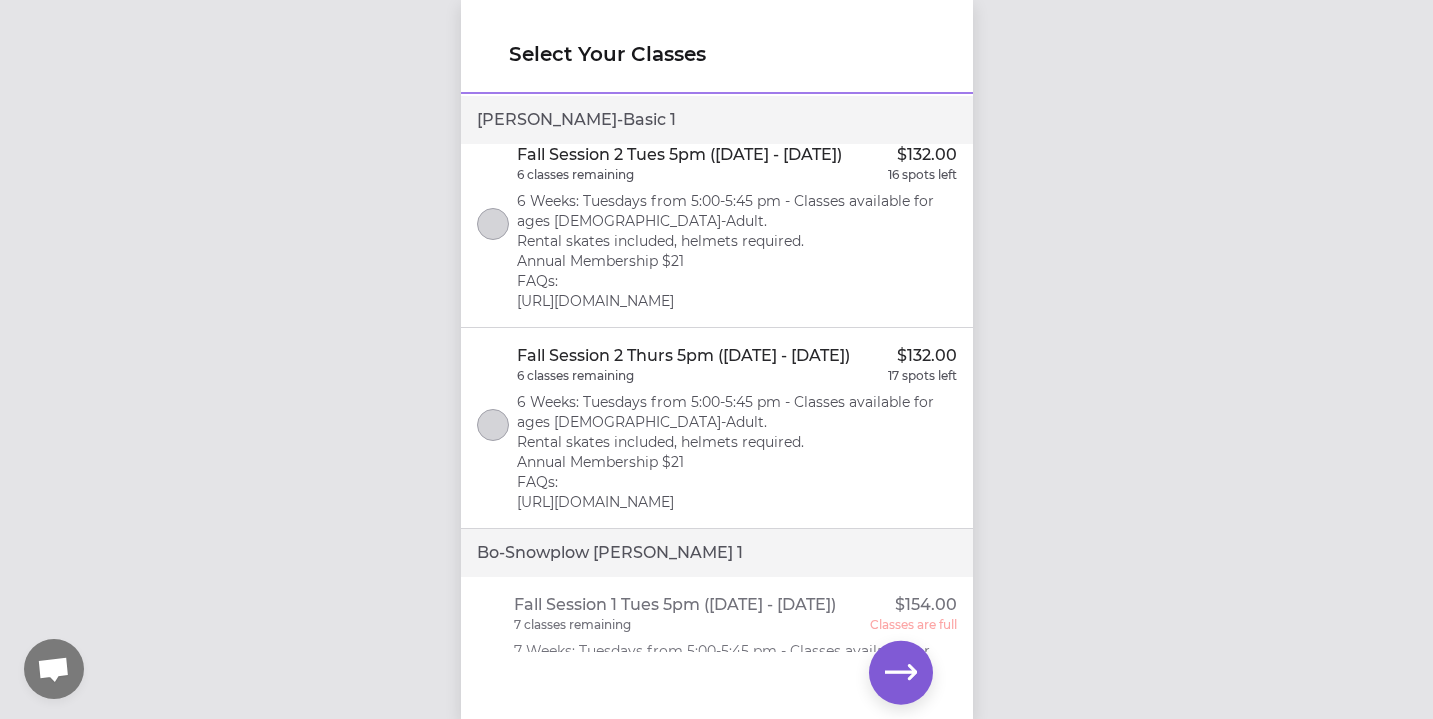 scroll, scrollTop: 420, scrollLeft: 0, axis: vertical 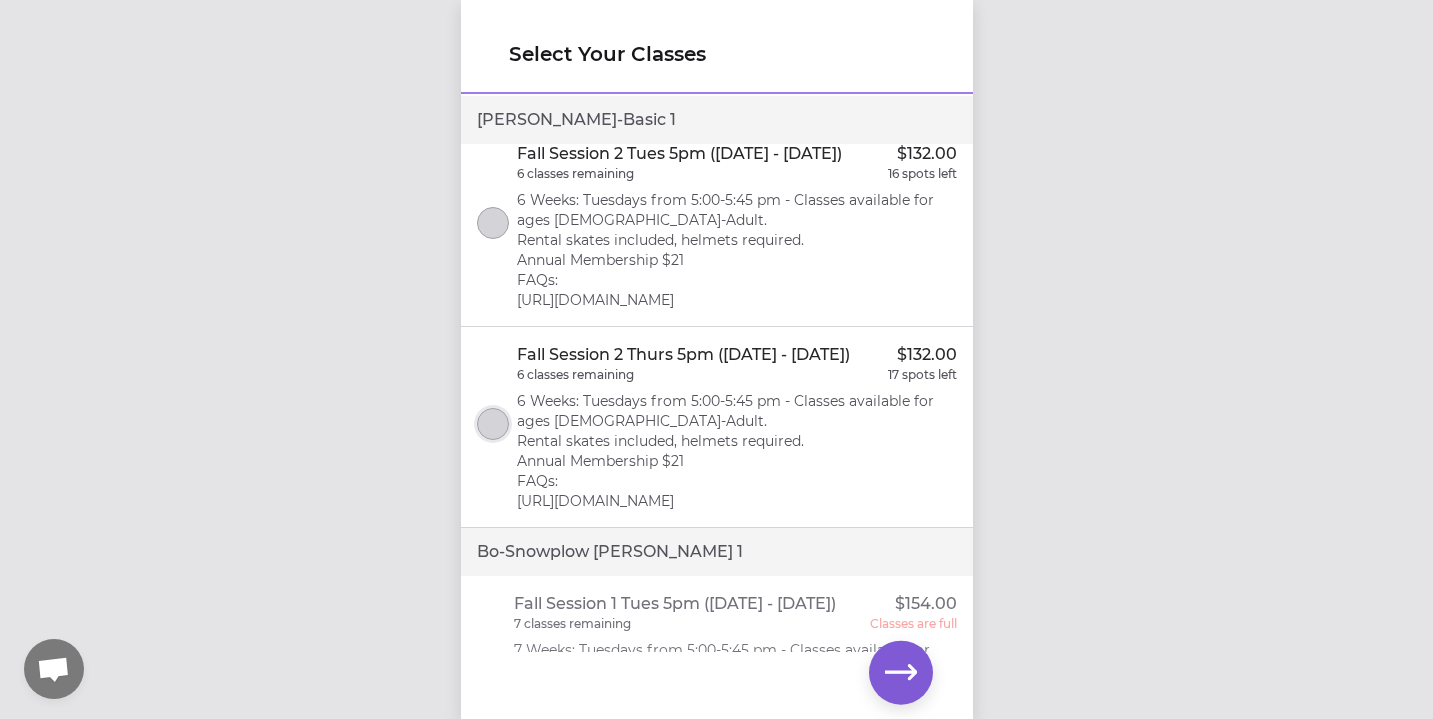 click at bounding box center (493, 424) 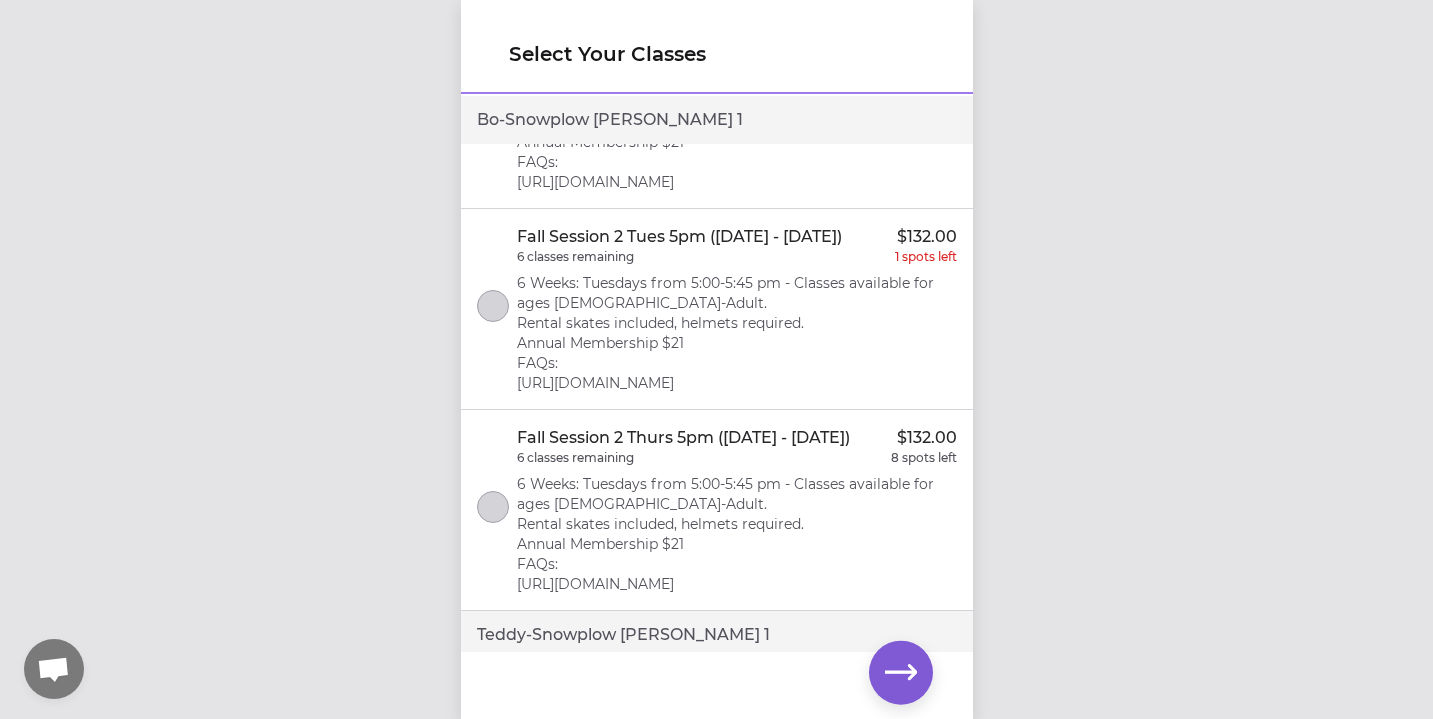 scroll, scrollTop: 1193, scrollLeft: 0, axis: vertical 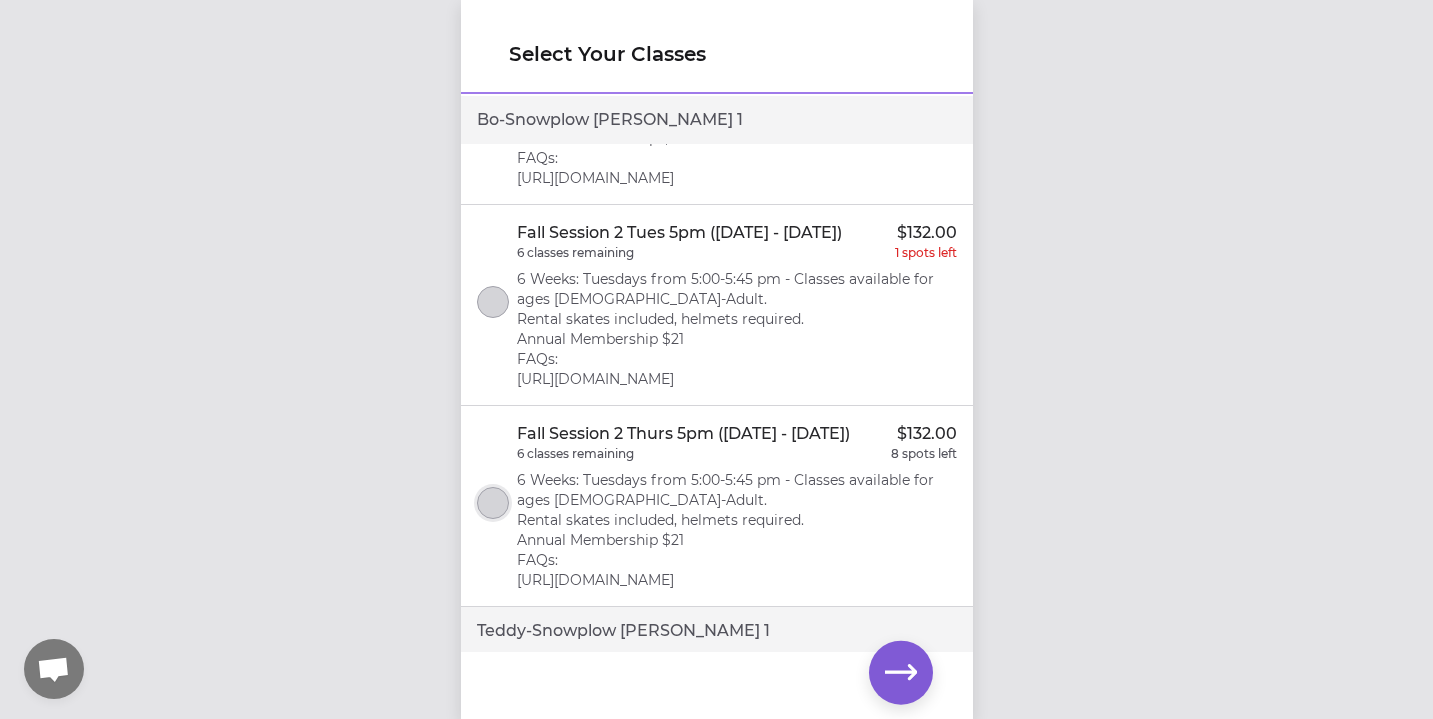 click at bounding box center (493, 503) 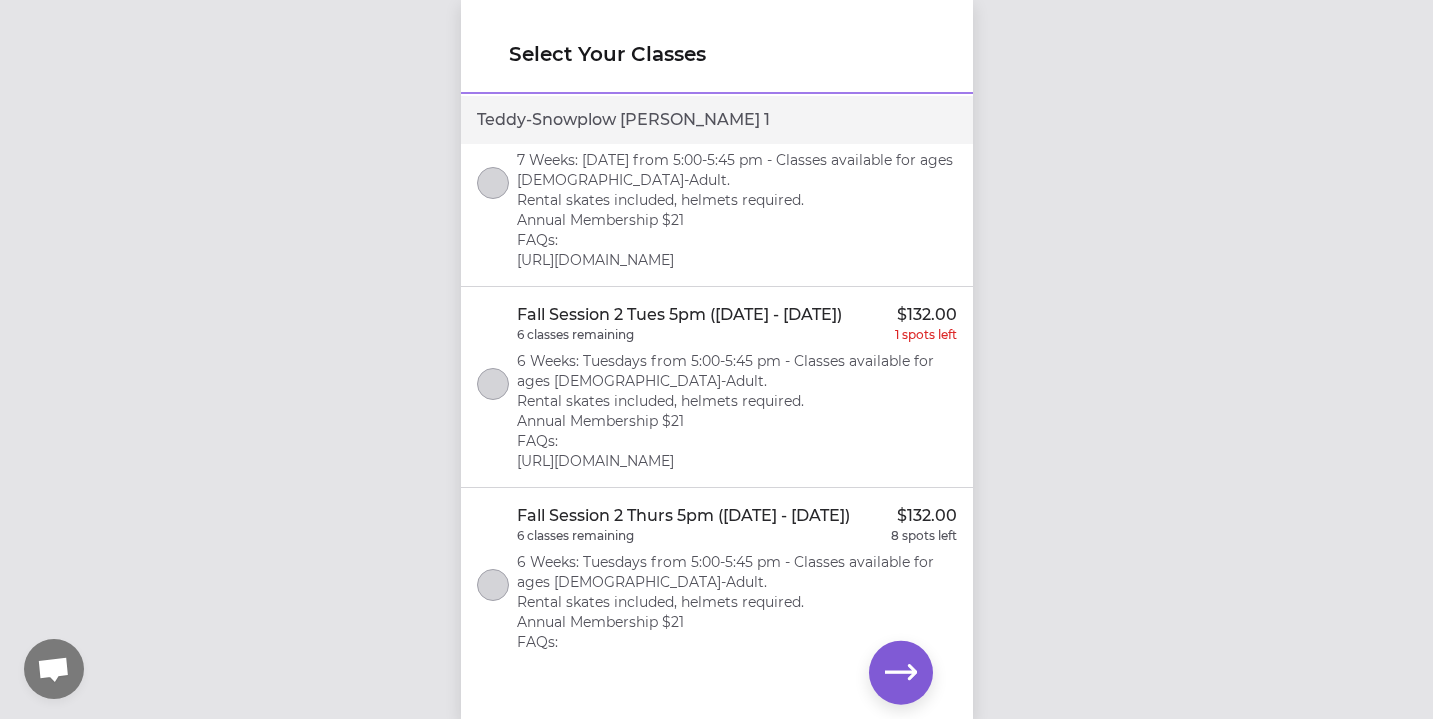 scroll, scrollTop: 2000, scrollLeft: 0, axis: vertical 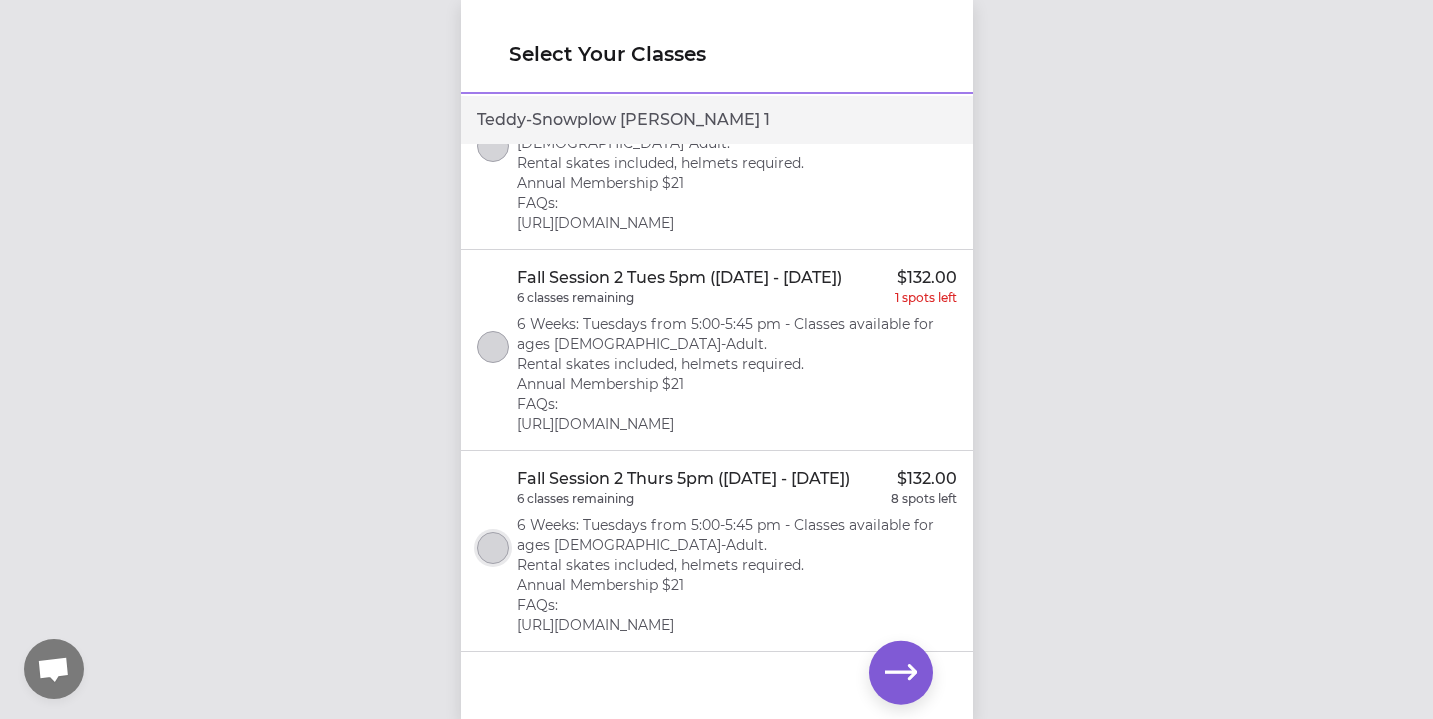 click at bounding box center [493, 548] 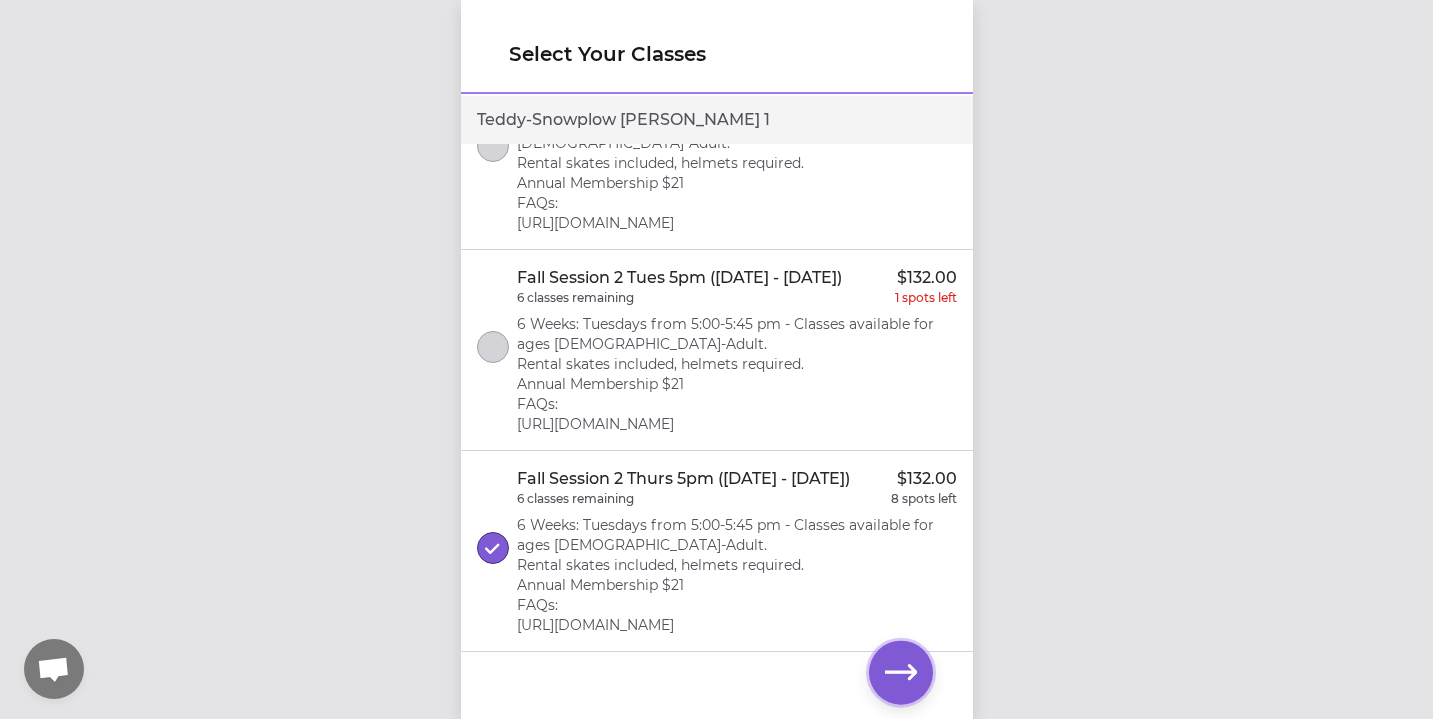 click 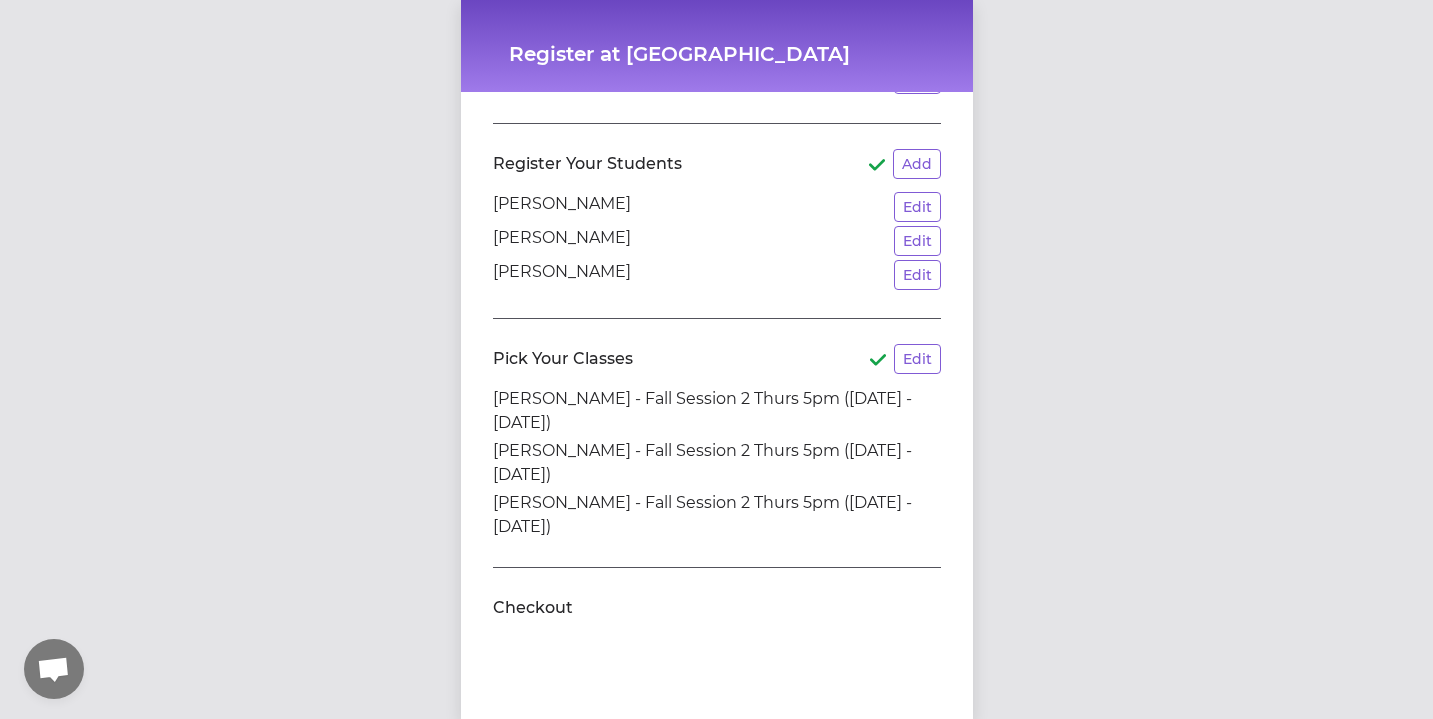 scroll, scrollTop: 83, scrollLeft: 0, axis: vertical 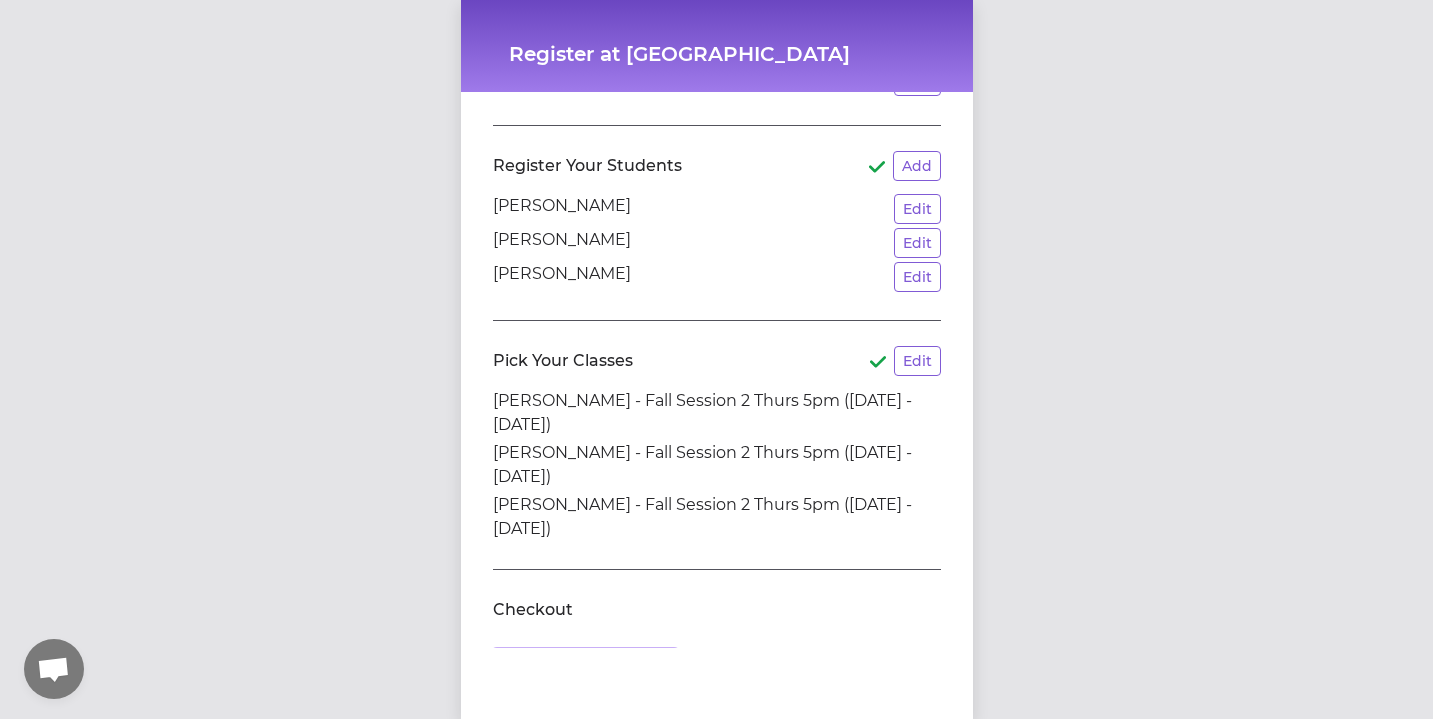 click on "Finish Registration" at bounding box center (585, 670) 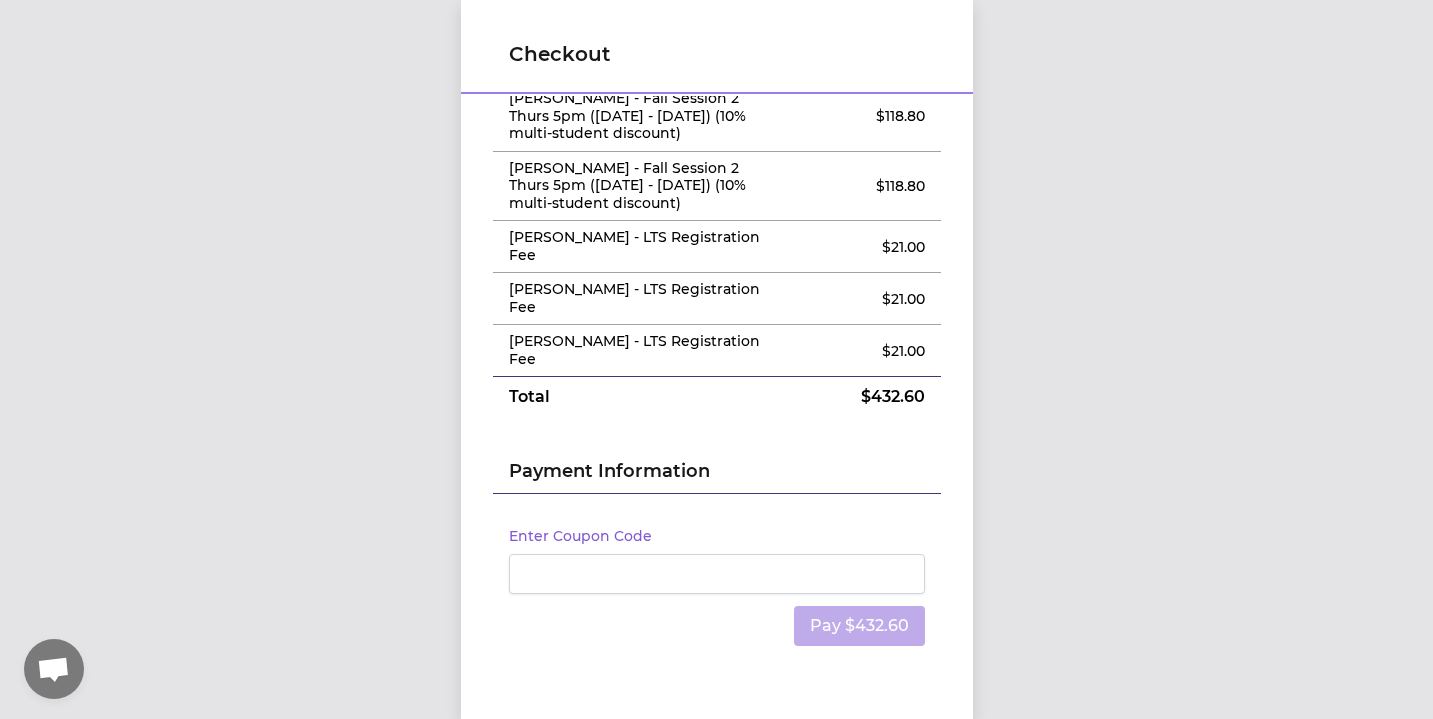 scroll, scrollTop: 172, scrollLeft: 0, axis: vertical 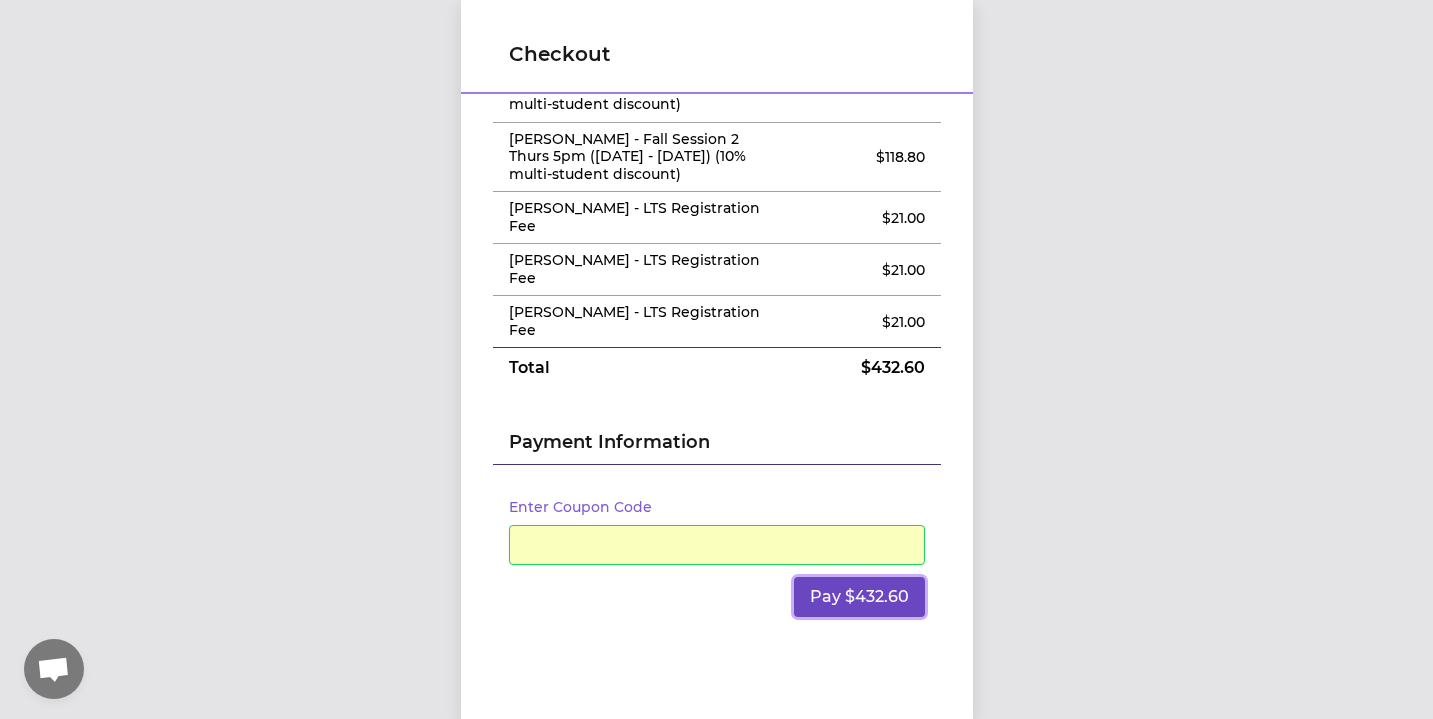 click on "Pay $432.60" at bounding box center [859, 597] 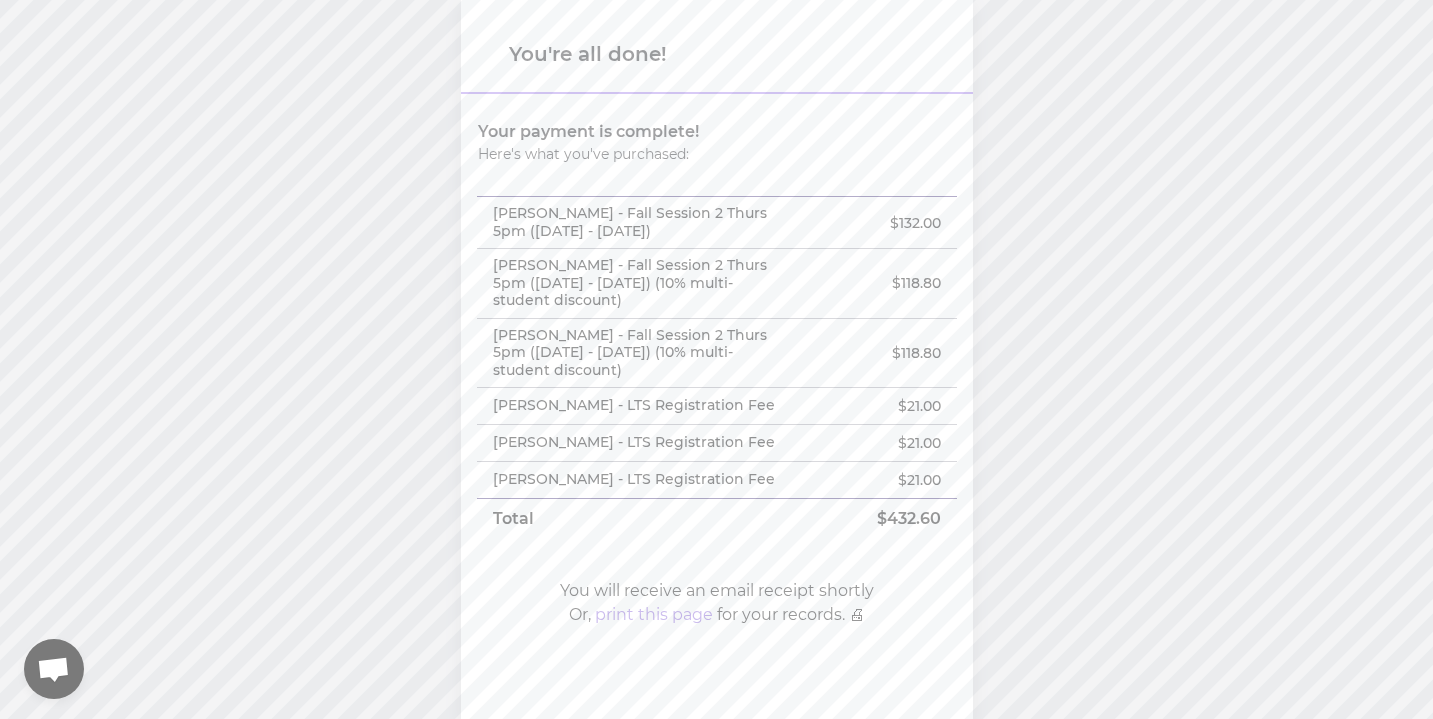 scroll, scrollTop: 53, scrollLeft: 0, axis: vertical 